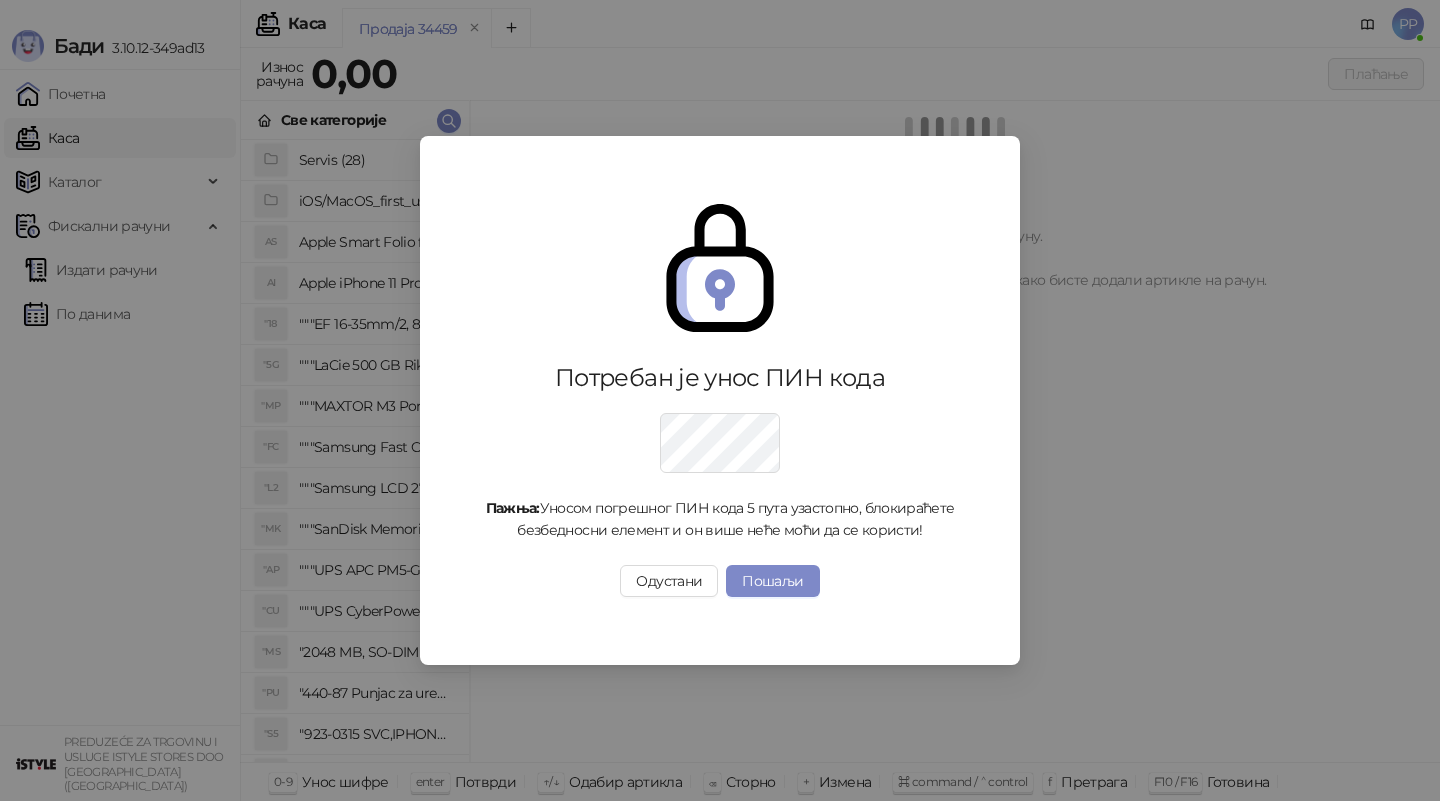 scroll, scrollTop: 0, scrollLeft: 0, axis: both 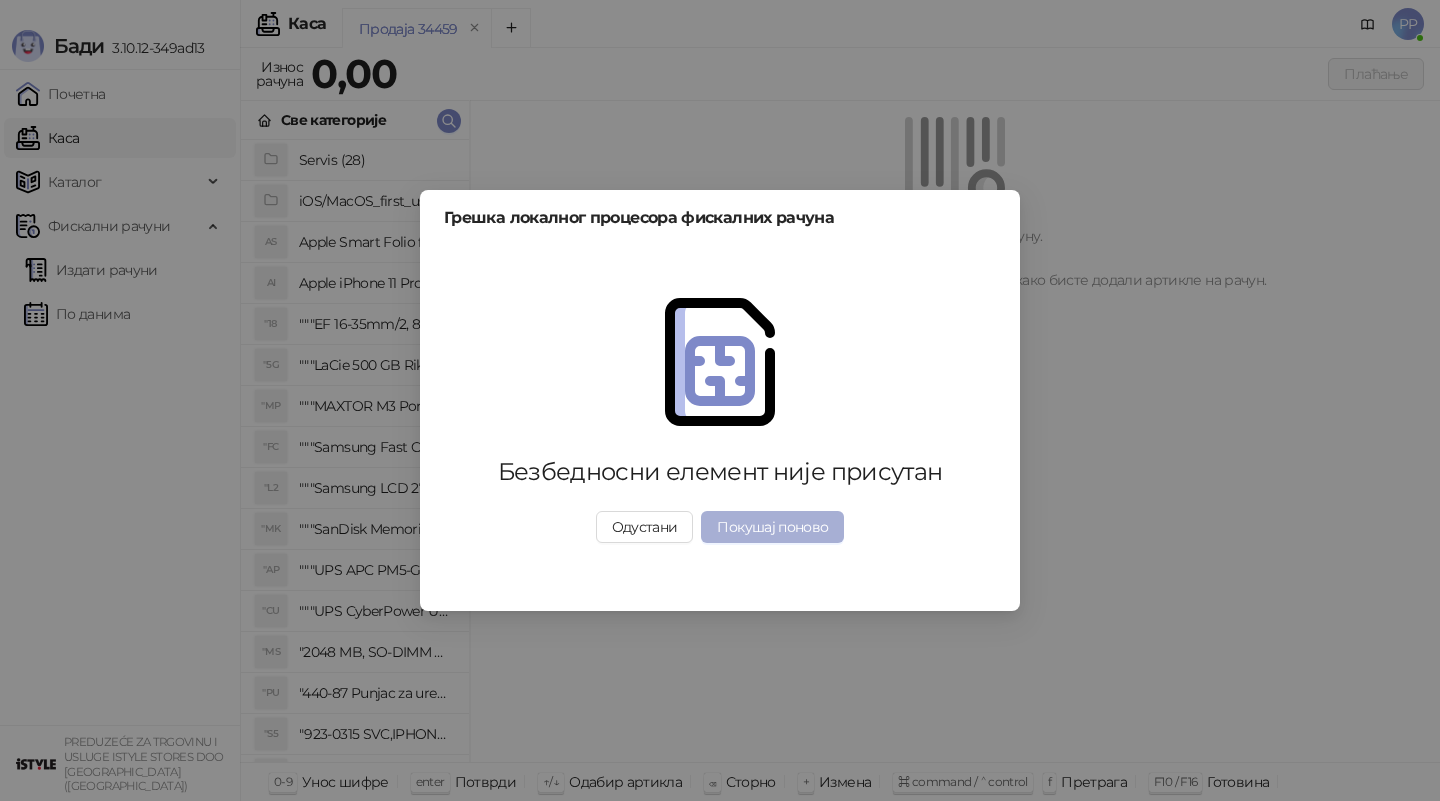 click on "Покушај поново" at bounding box center [772, 527] 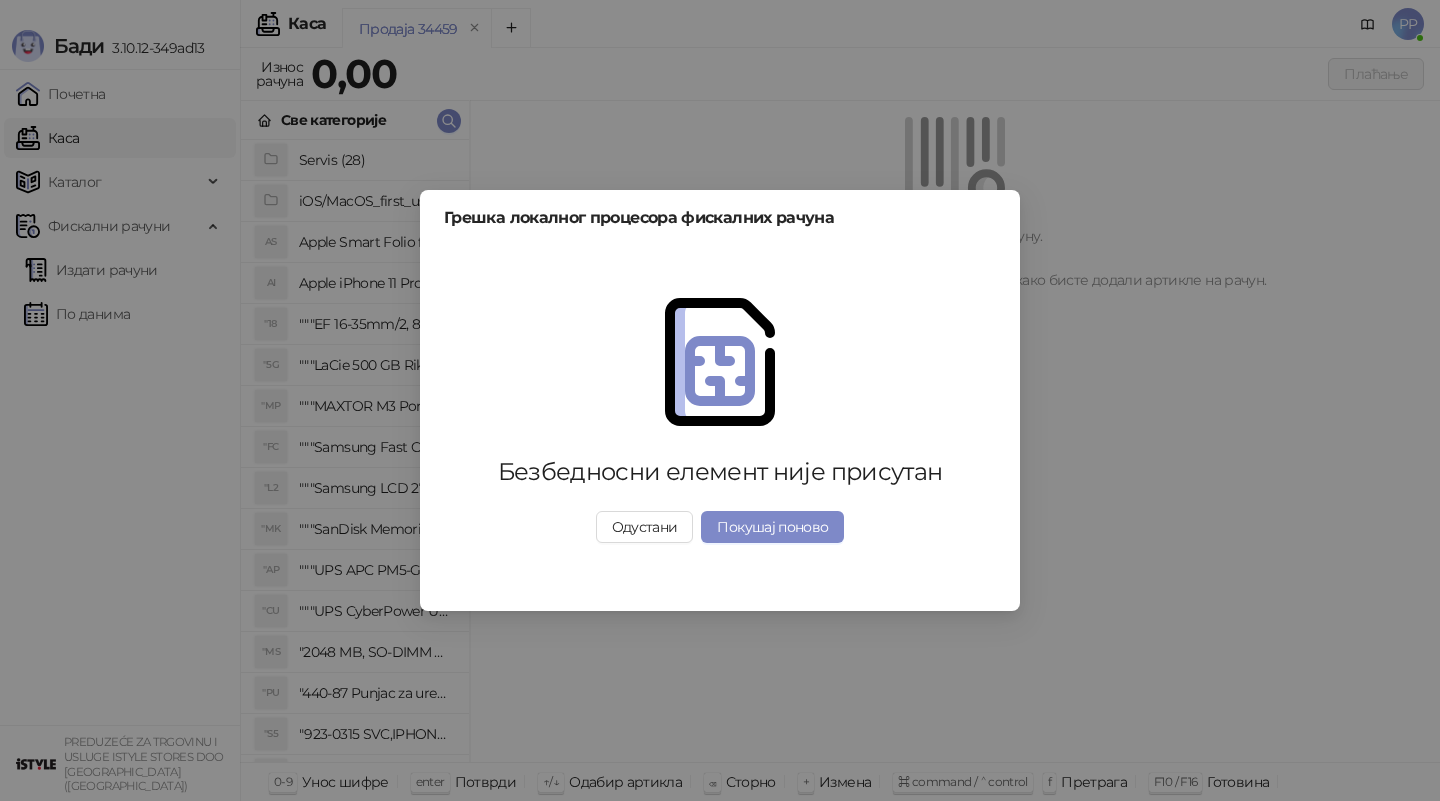 click on "Грешка локалног процесора фискалних рачуна Безбедносни елемент није присутан Одустани Покушај поново" at bounding box center [720, 400] 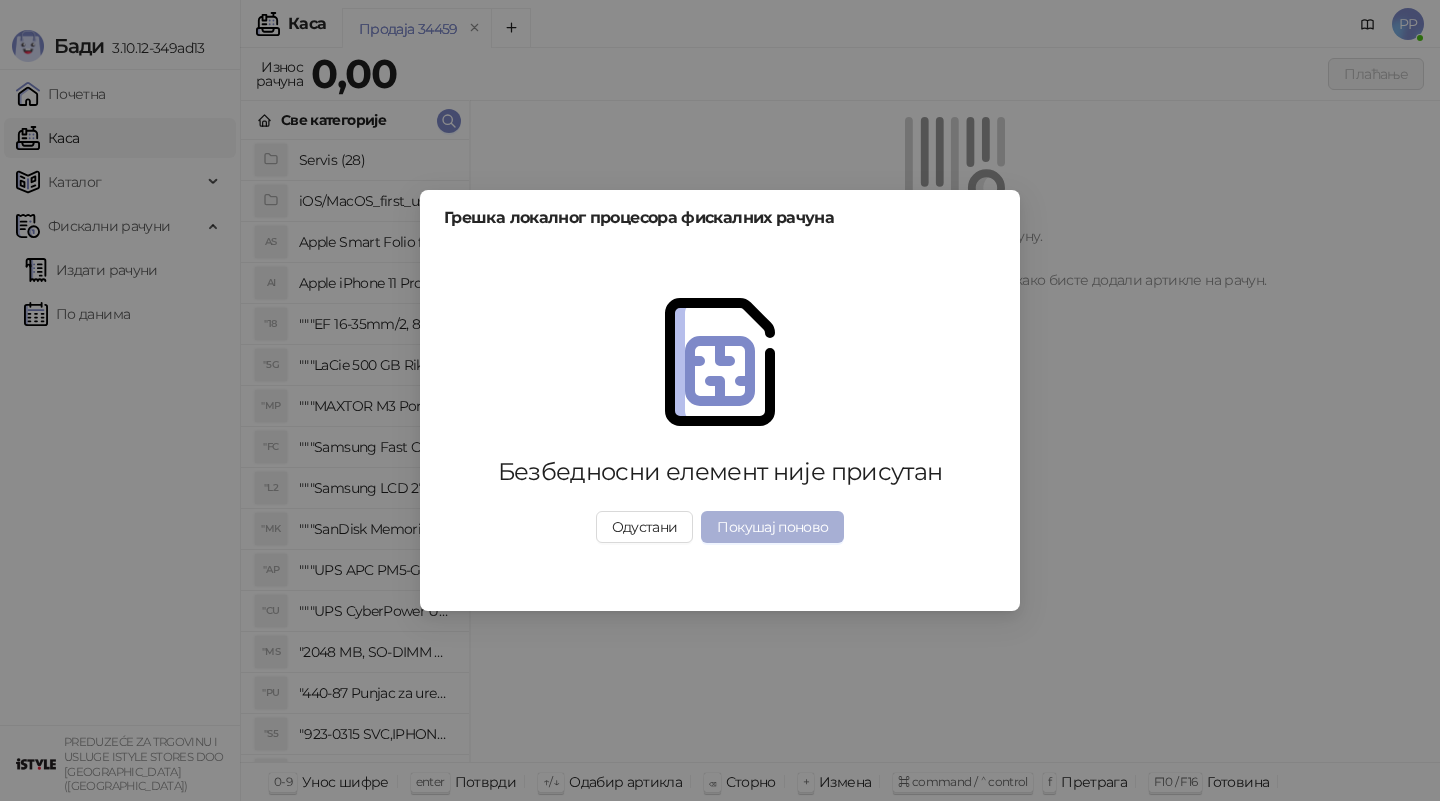click on "Покушај поново" at bounding box center [772, 527] 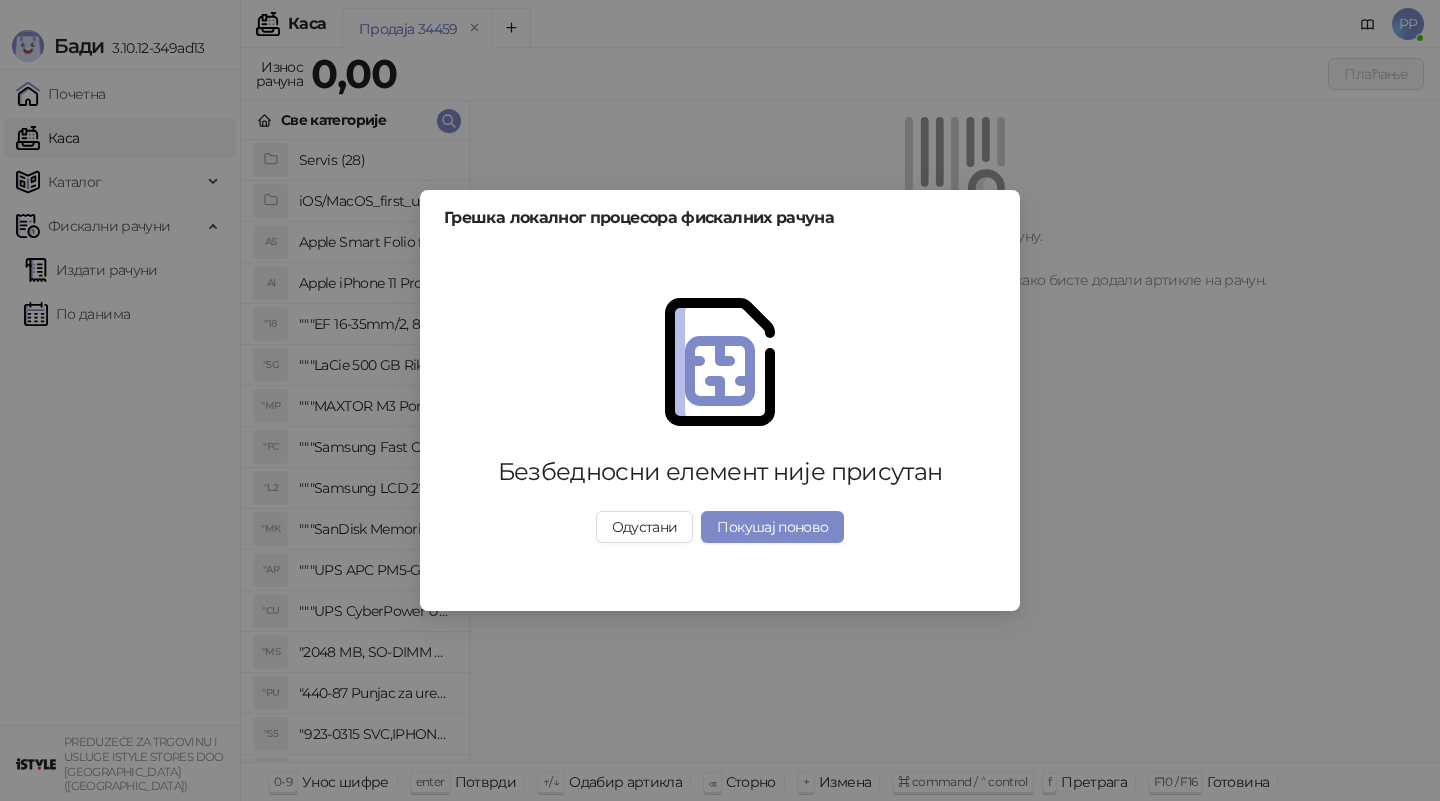 click on "Грешка локалног процесора фискалних рачуна Безбедносни елемент није присутан Одустани Покушај поново" at bounding box center (720, 400) 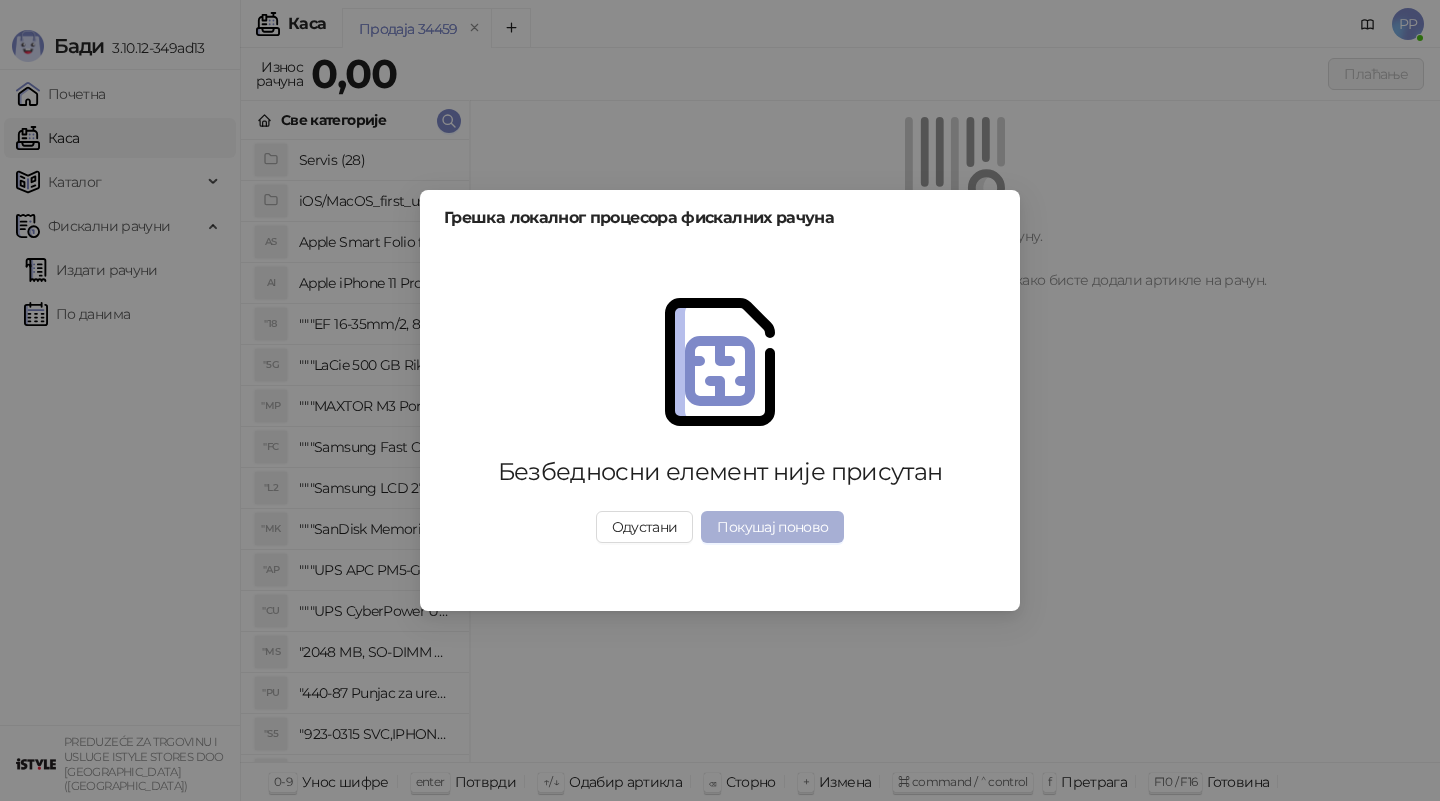 click on "Покушај поново" at bounding box center [772, 527] 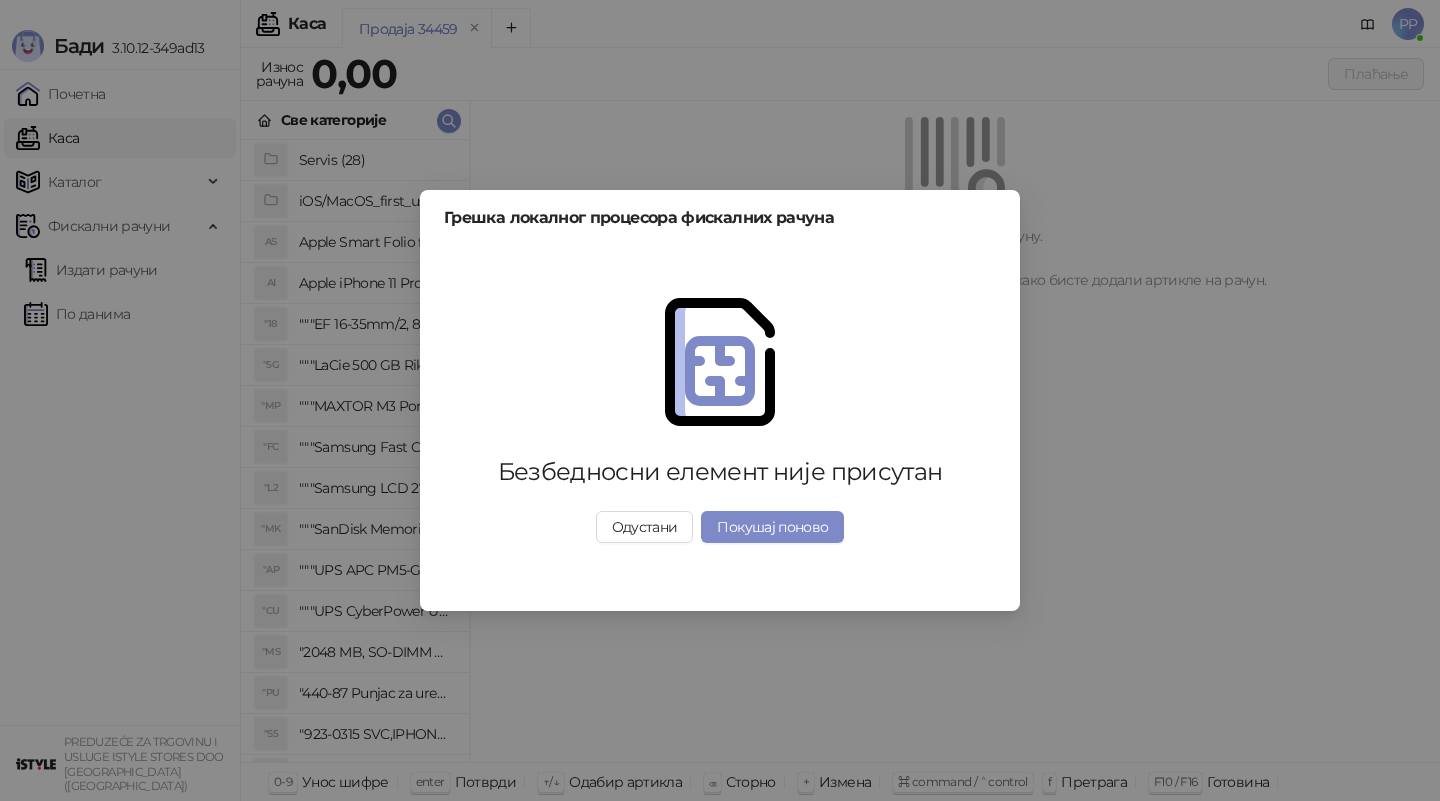 click on "Грешка локалног процесора фискалних рачуна Безбедносни елемент није присутан Одустани Покушај поново" at bounding box center [720, 400] 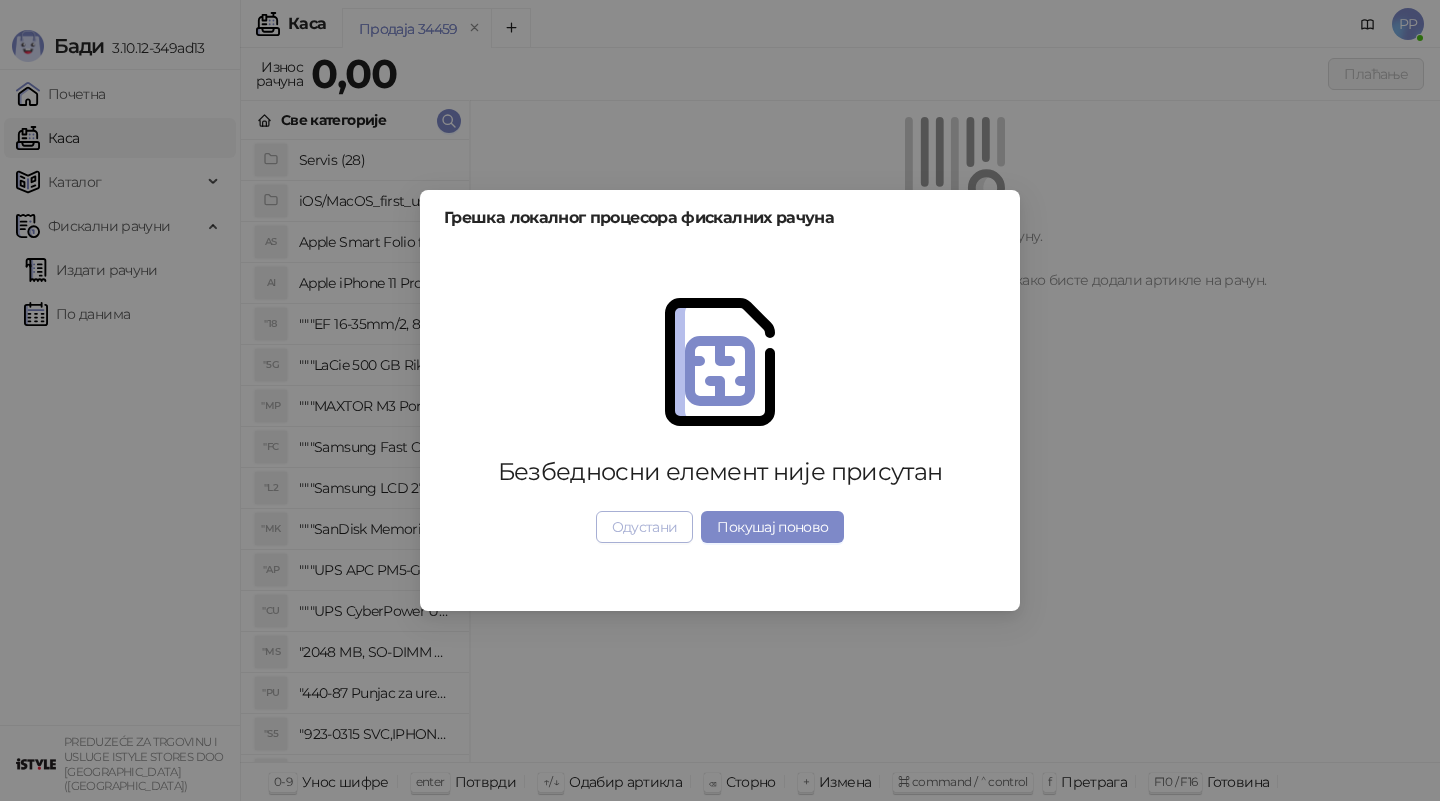 click on "Одустани" at bounding box center (645, 527) 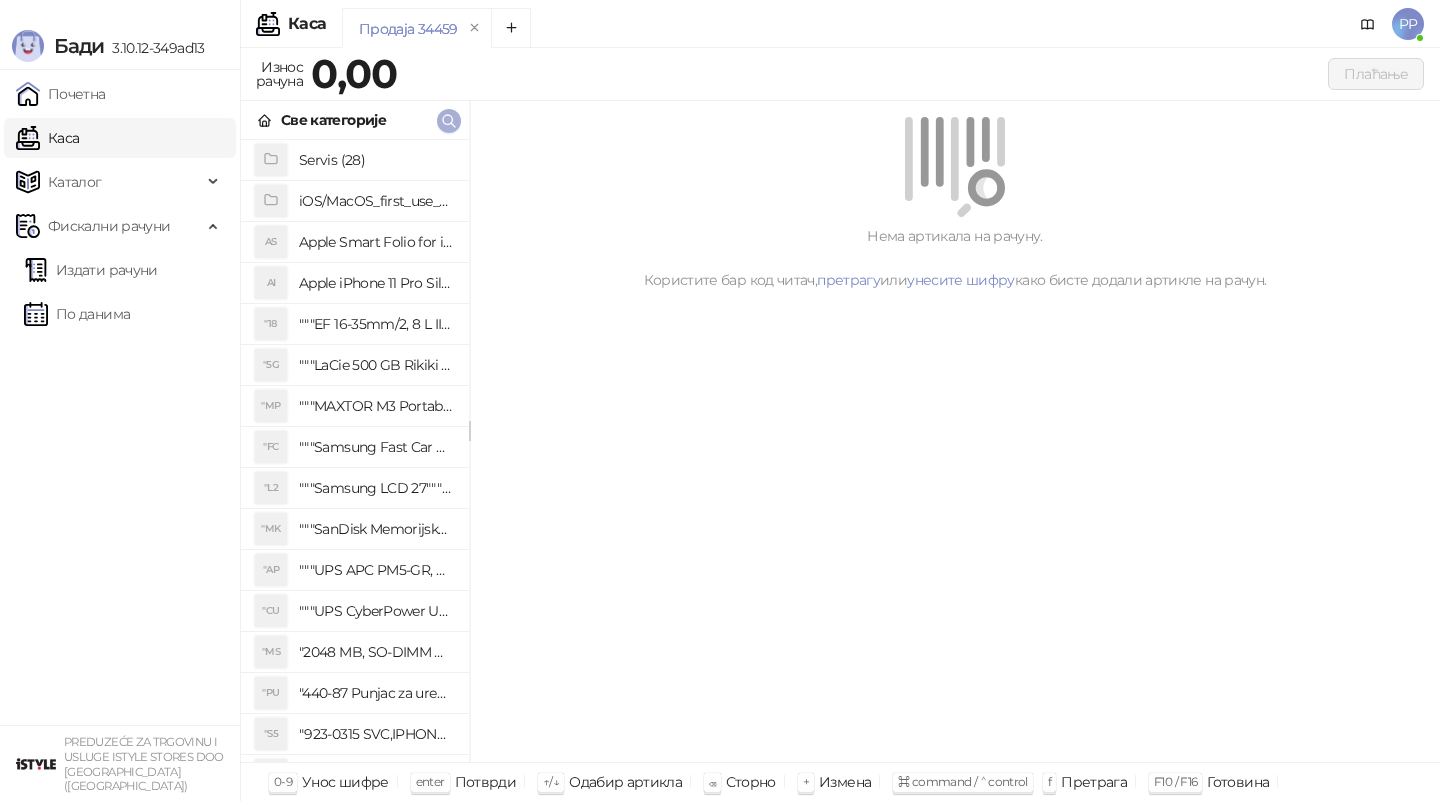 click 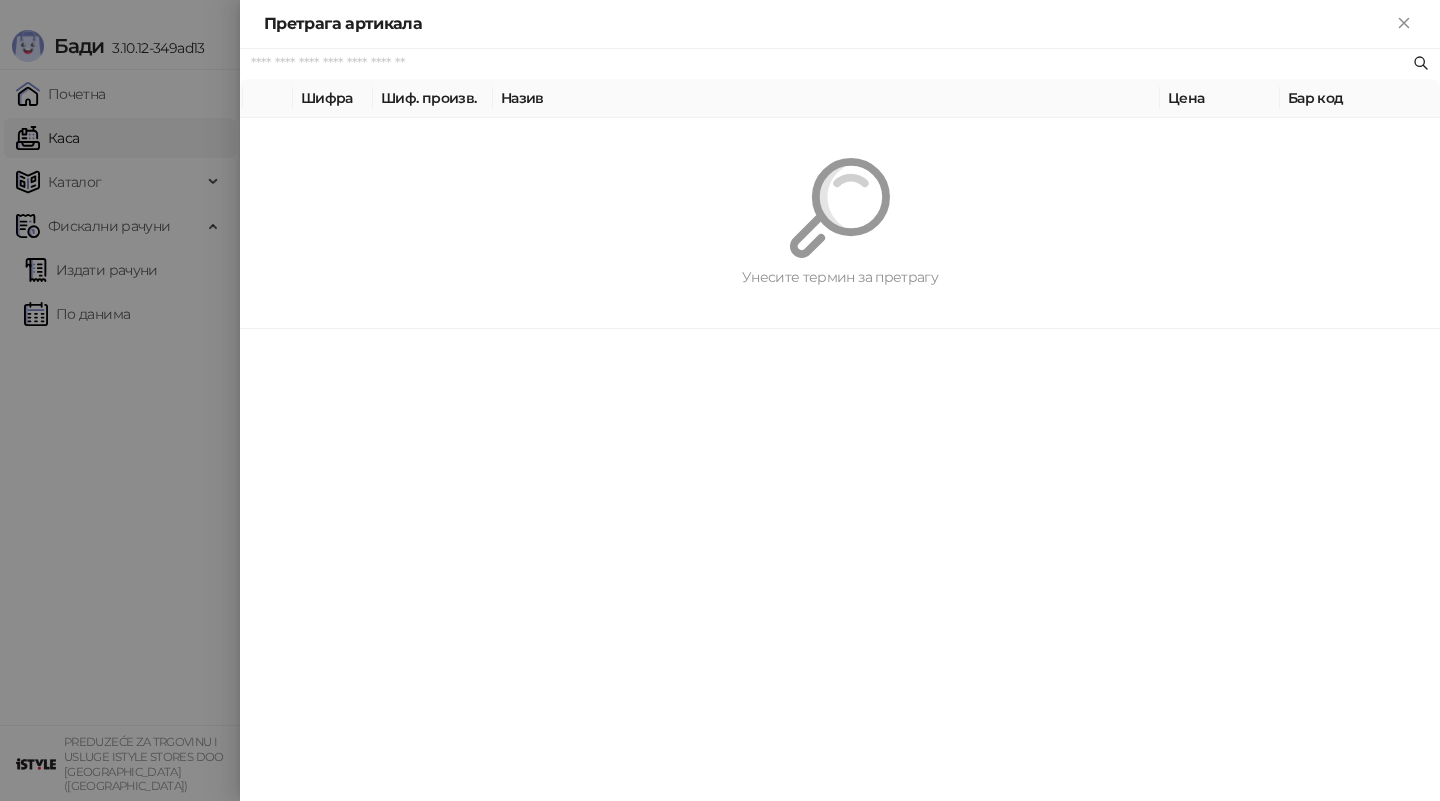 paste on "**********" 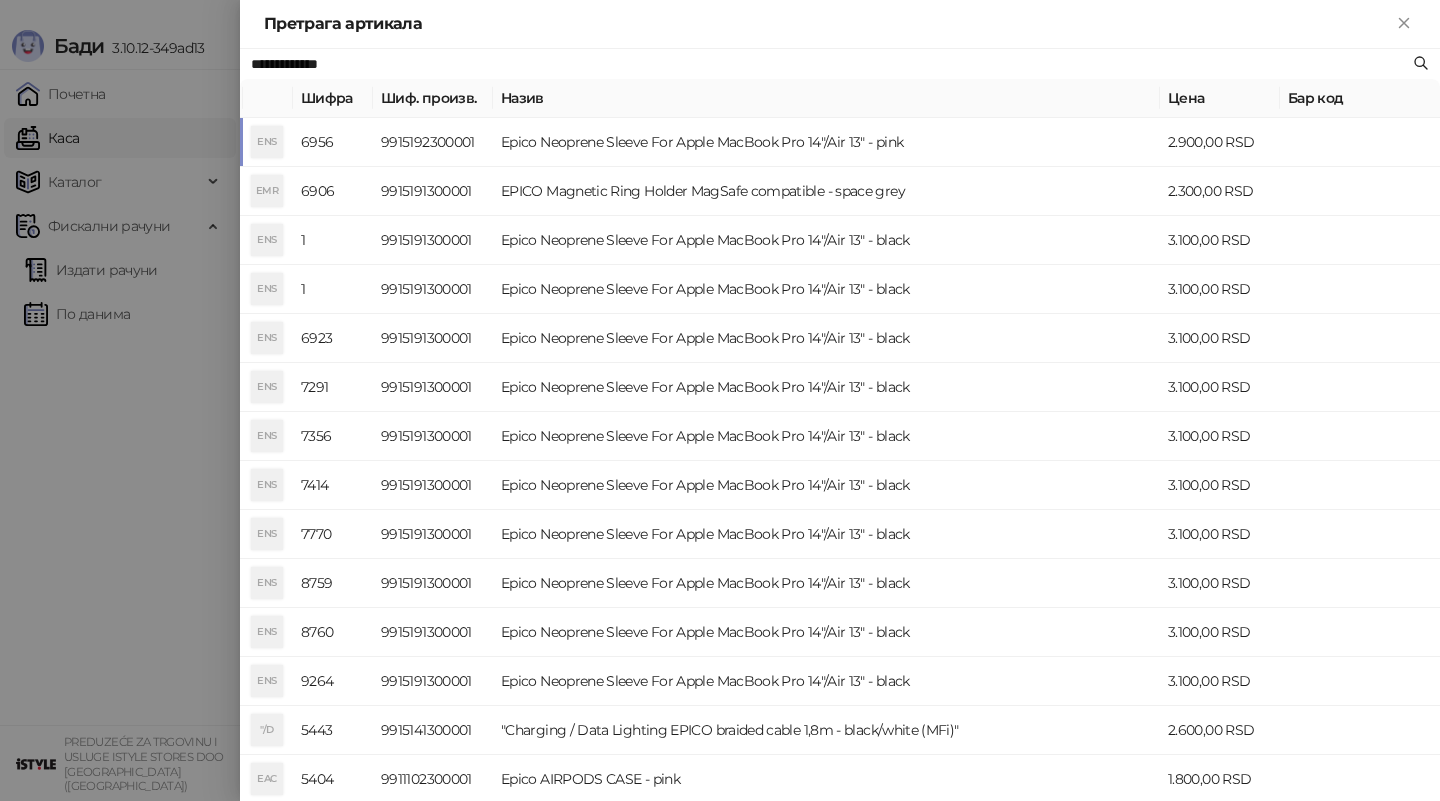 type on "**********" 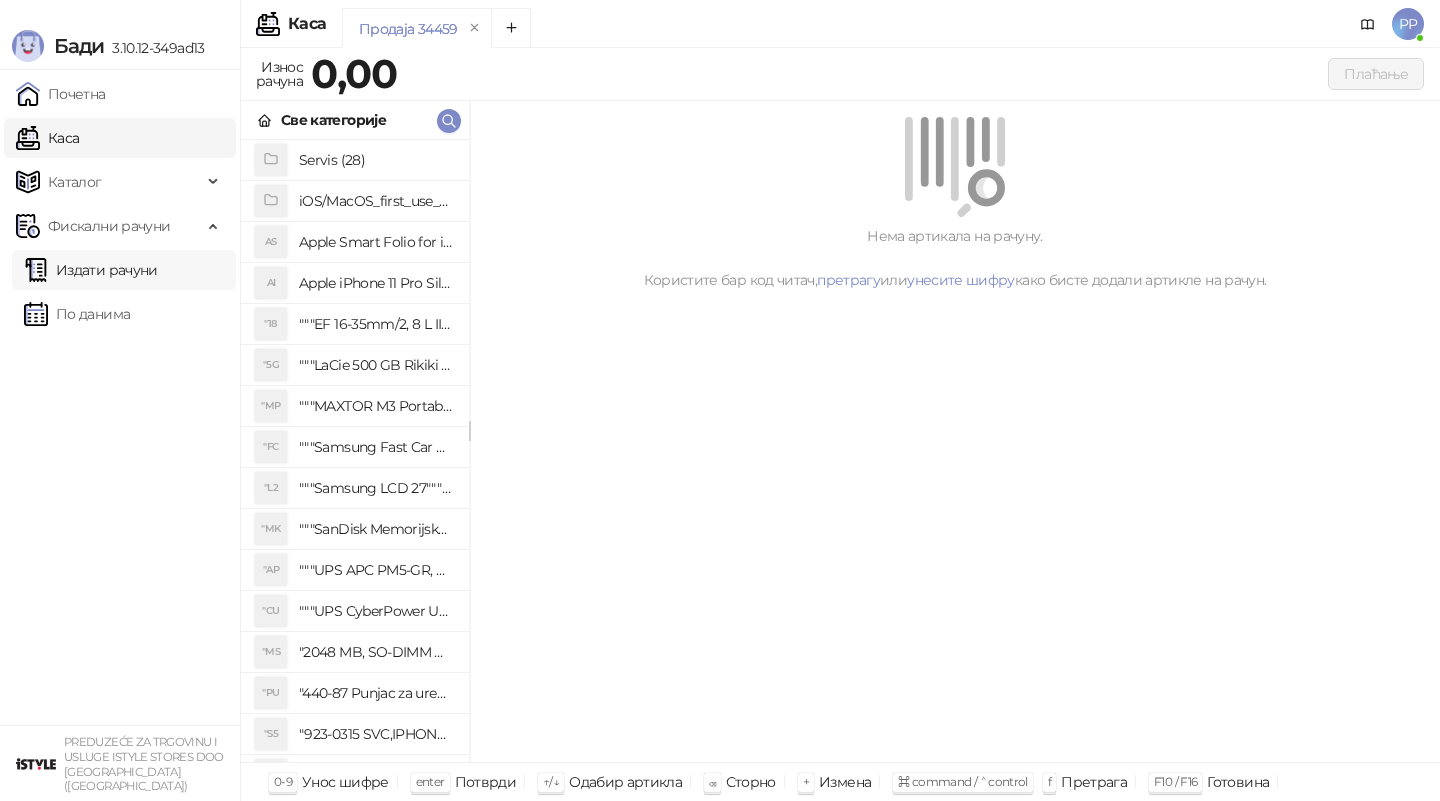 click on "Издати рачуни" at bounding box center [91, 270] 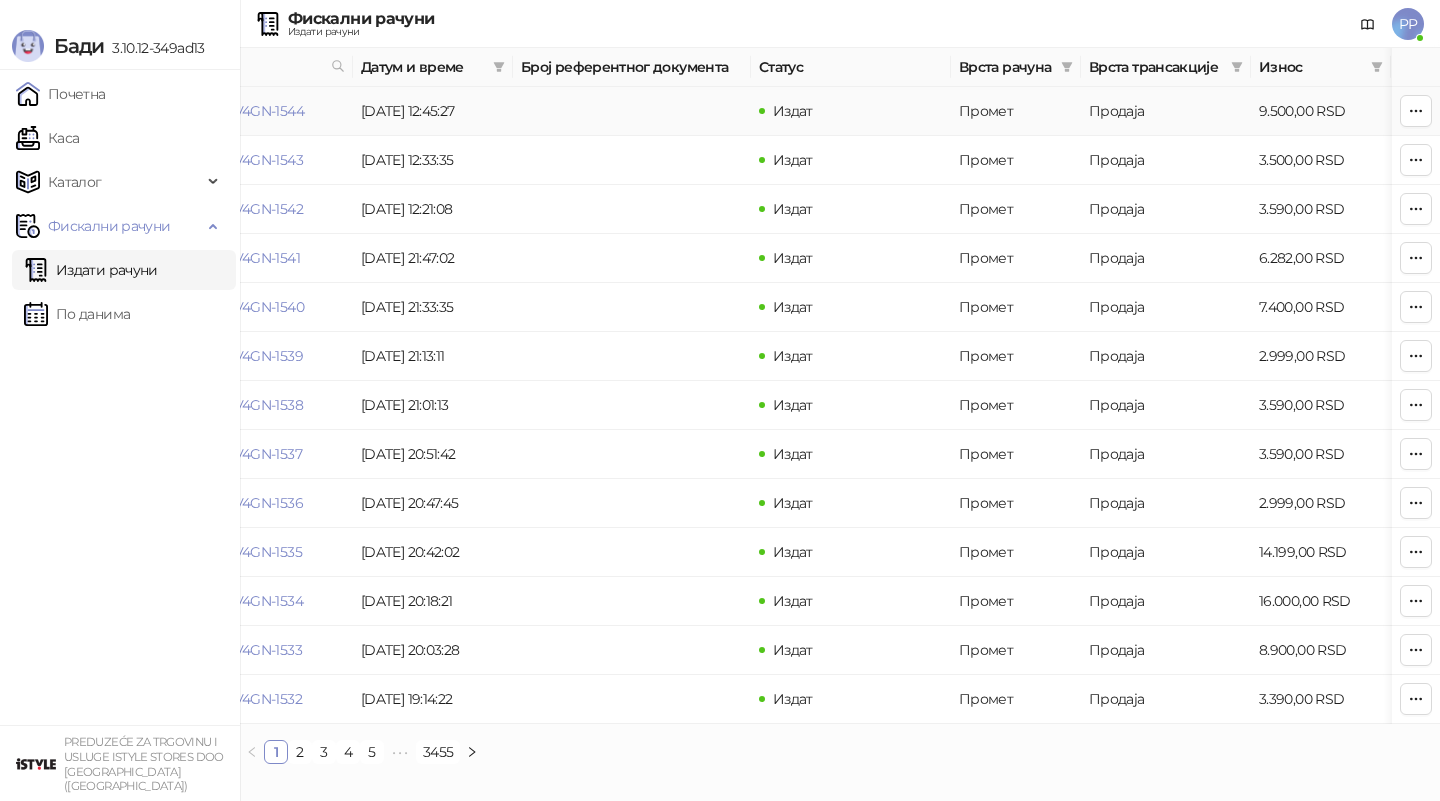 scroll, scrollTop: 0, scrollLeft: 0, axis: both 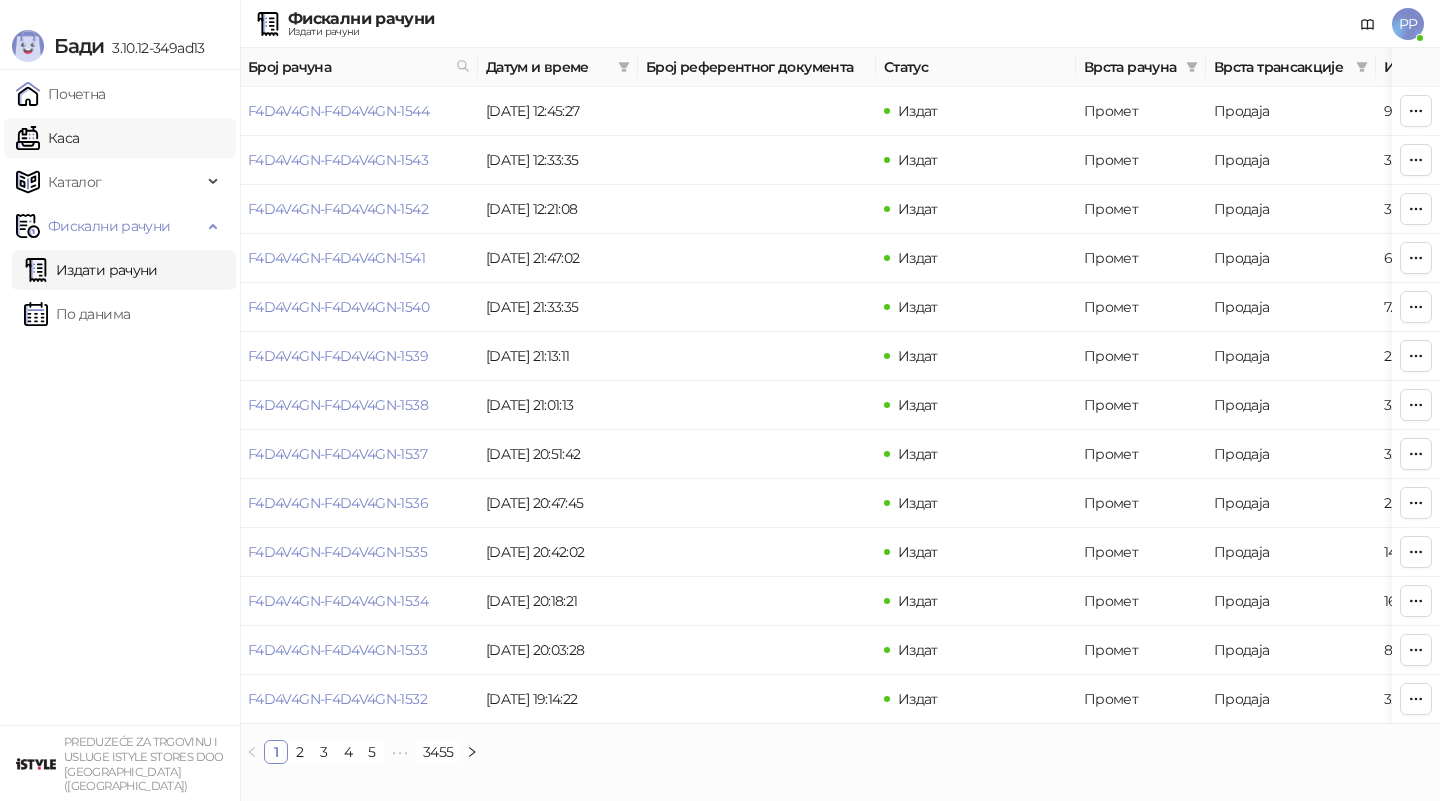 click on "Каса" at bounding box center [47, 138] 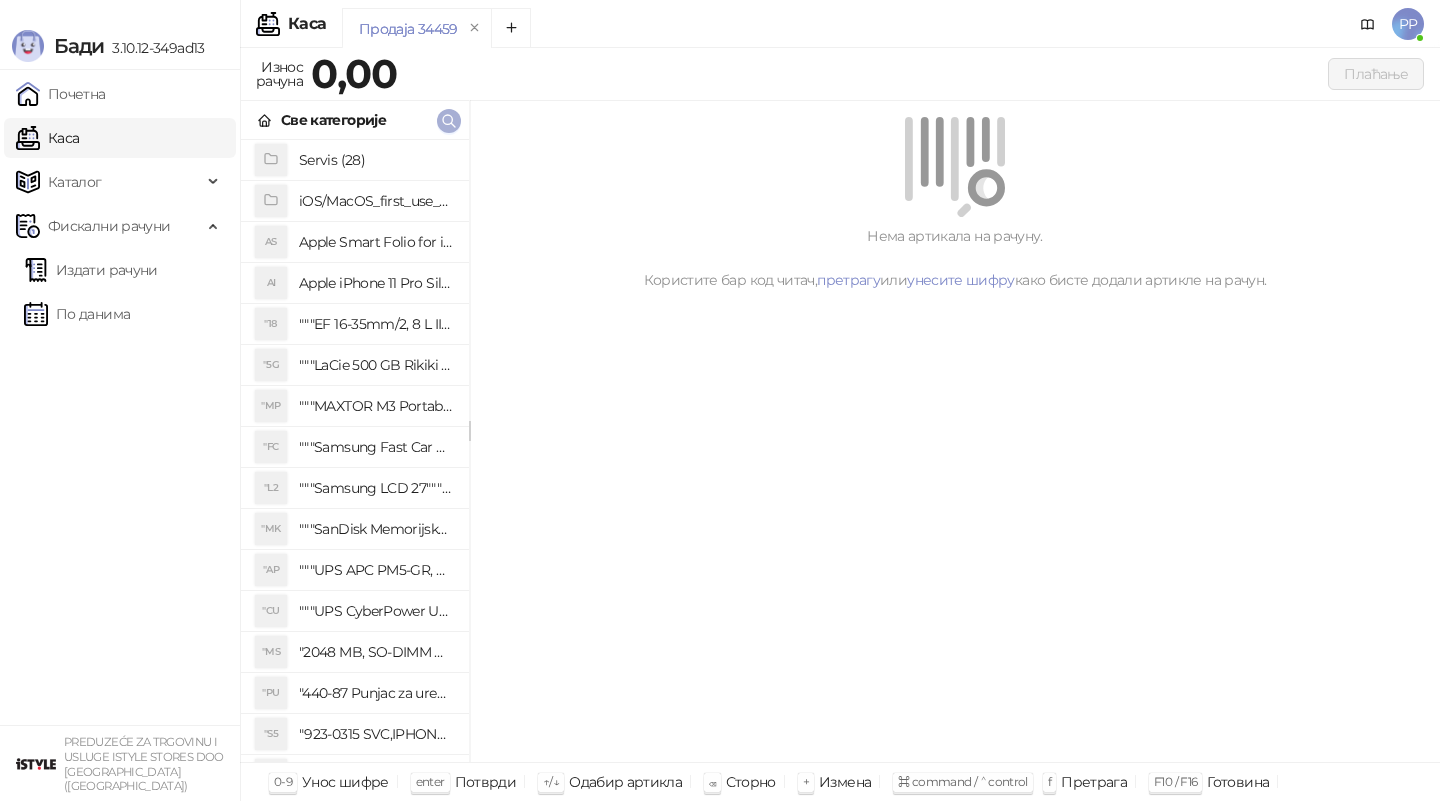 click 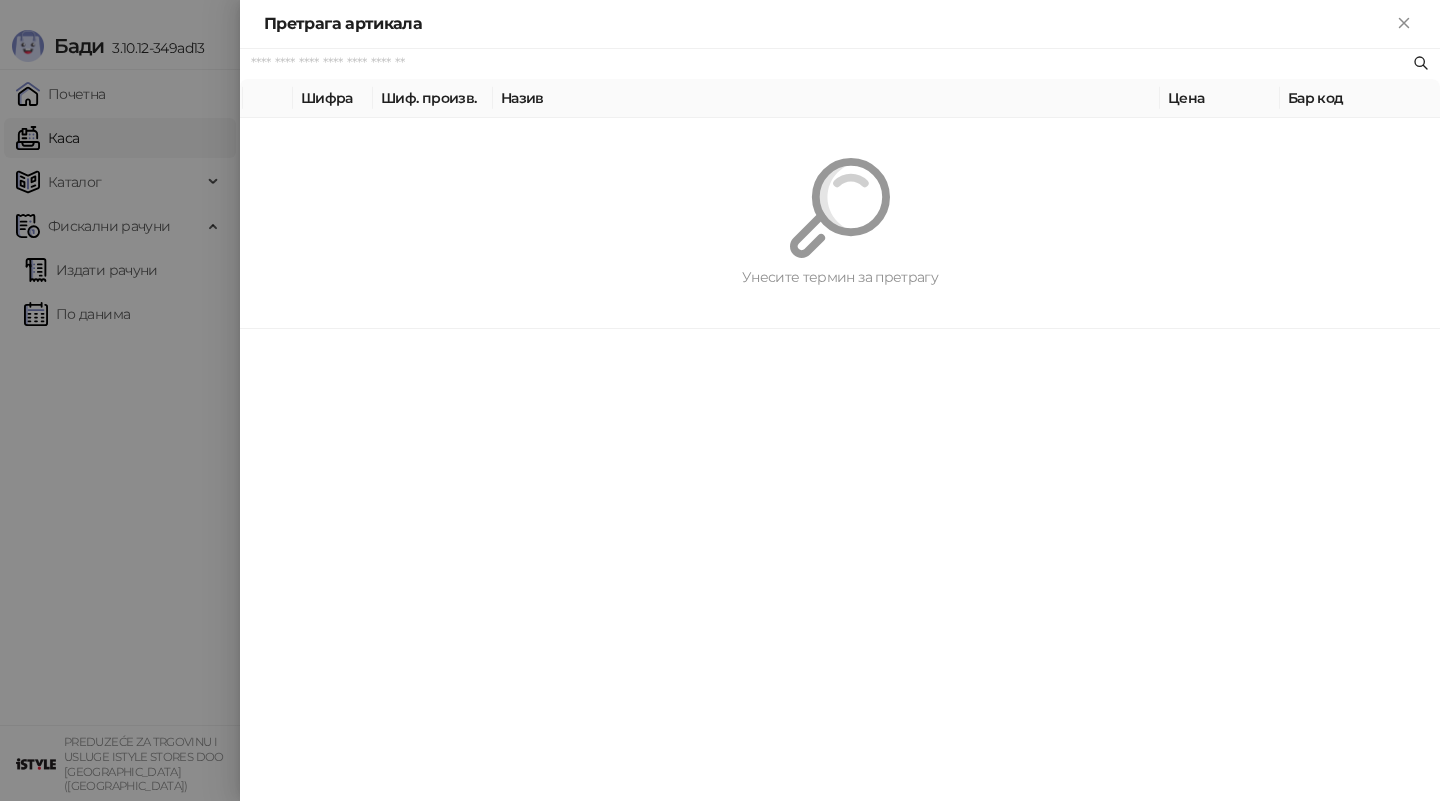 paste on "**********" 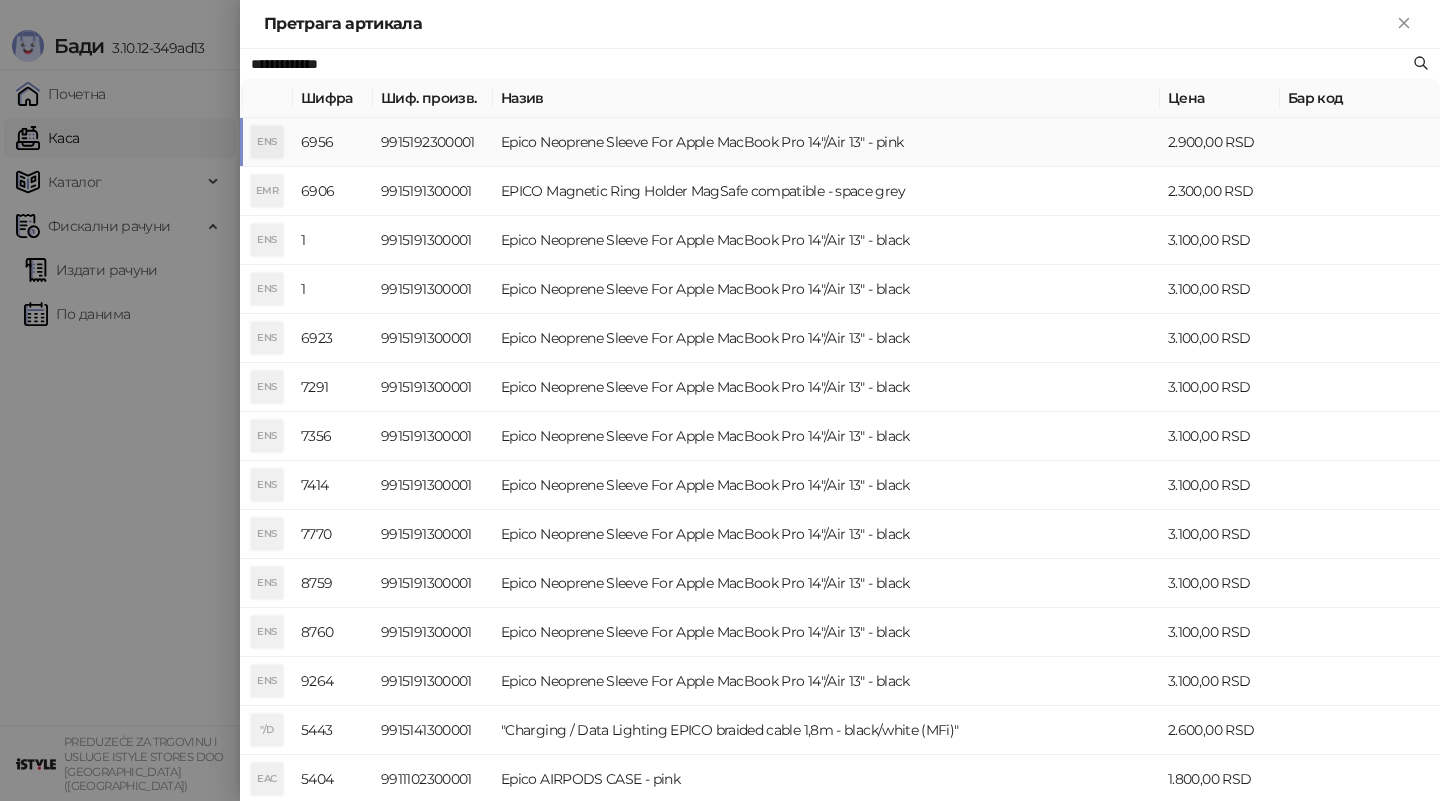 type on "**********" 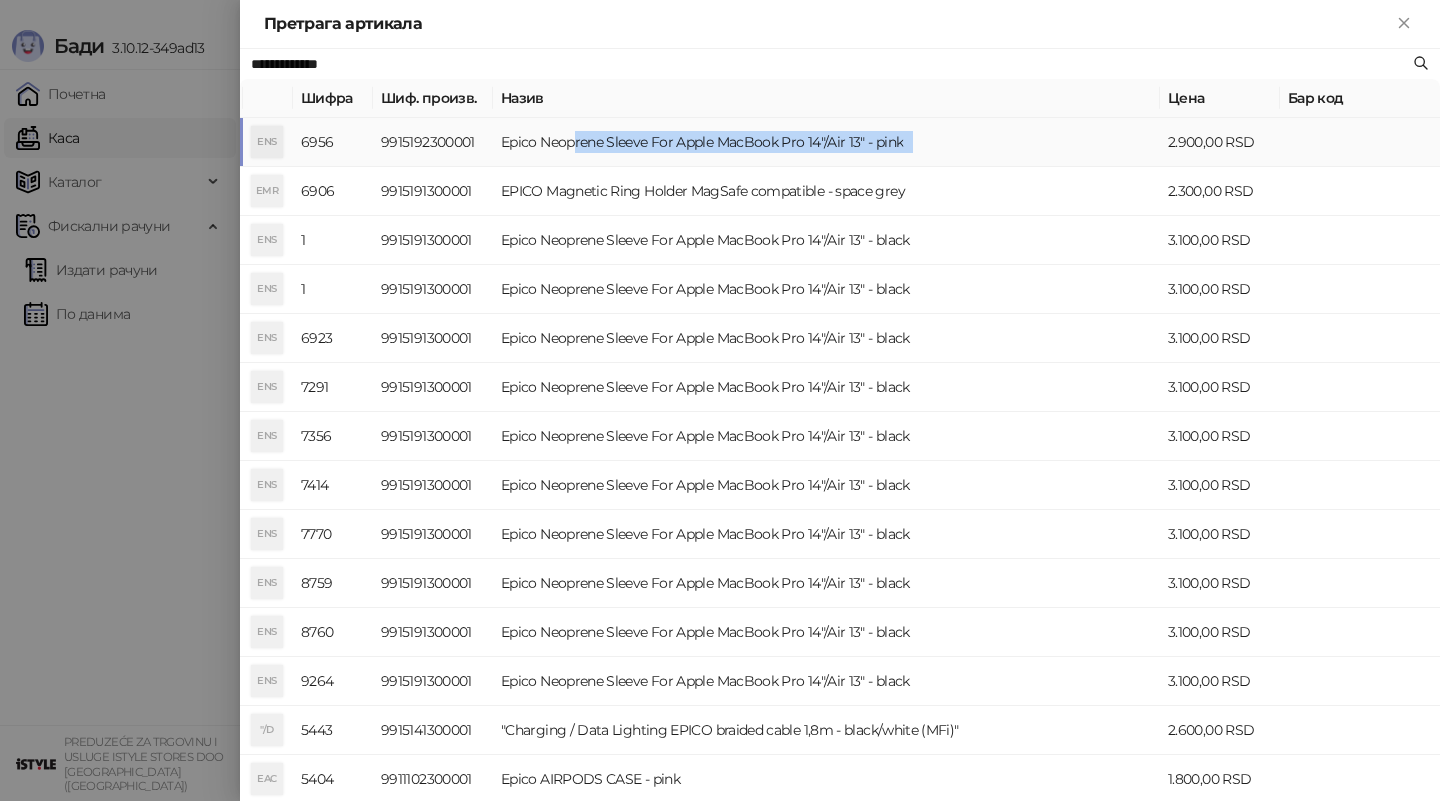 click on "Epico Neoprene Sleeve For Apple MacBook Pro 14"/Air 13" - pink" at bounding box center [826, 142] 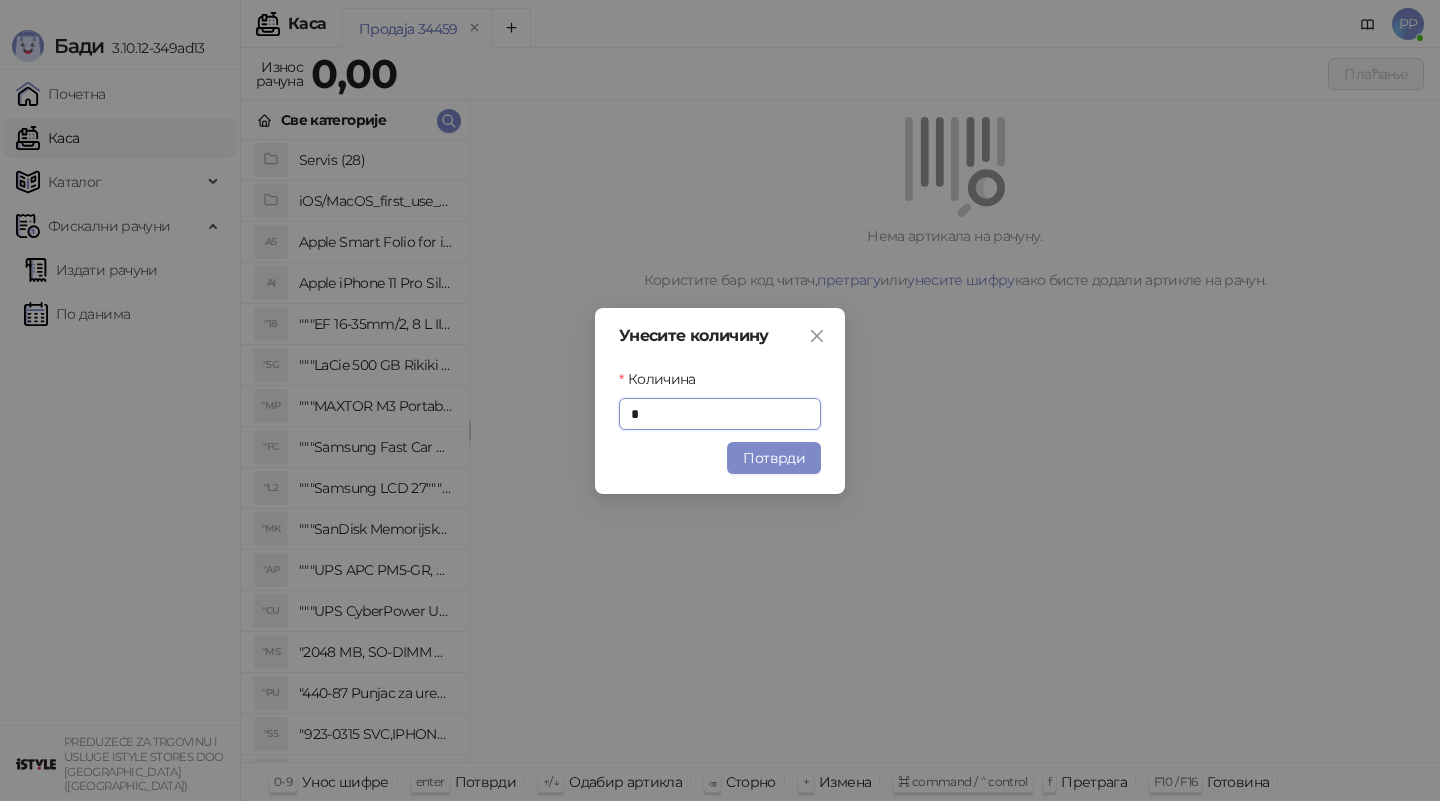 click on "Потврди" at bounding box center [774, 458] 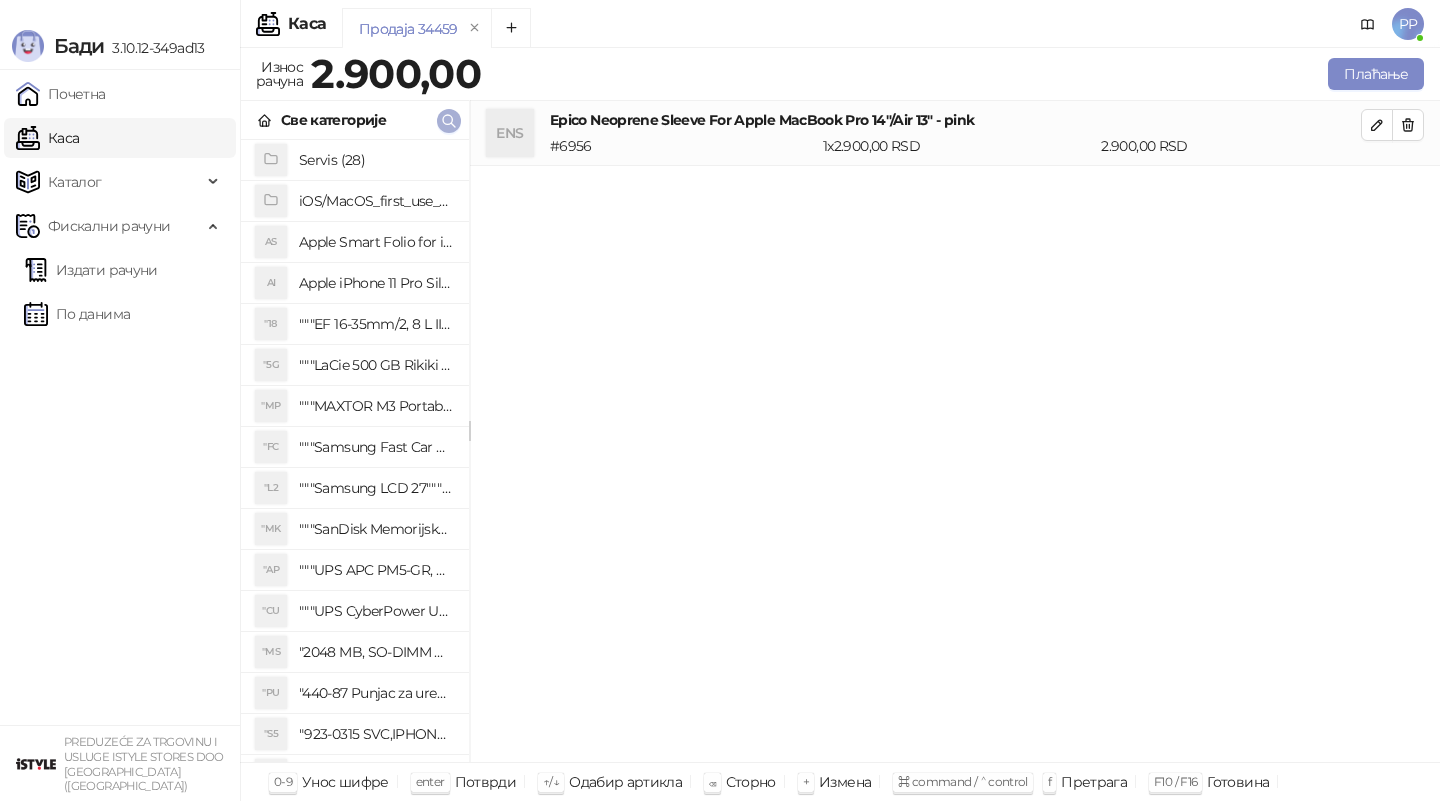 click 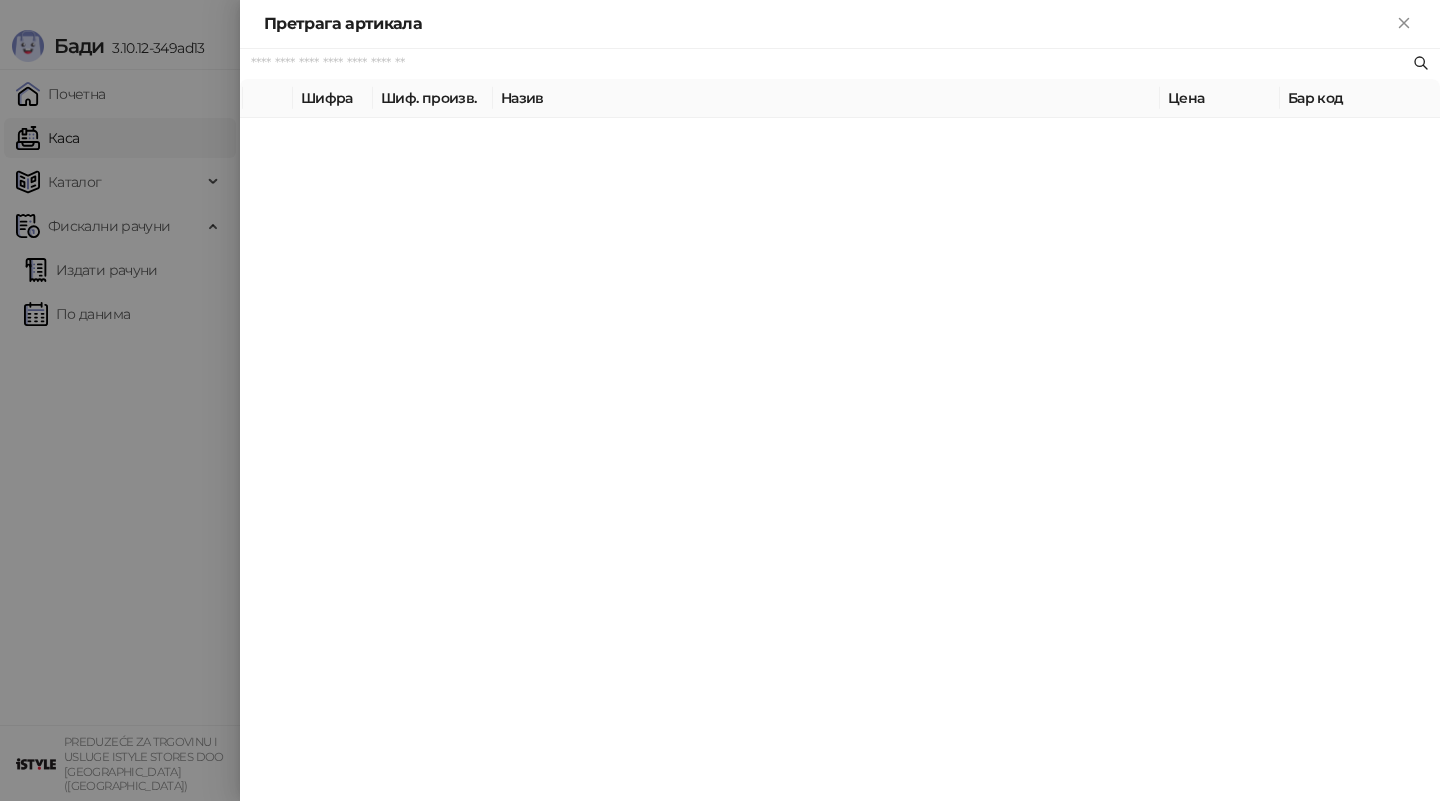 paste on "*********" 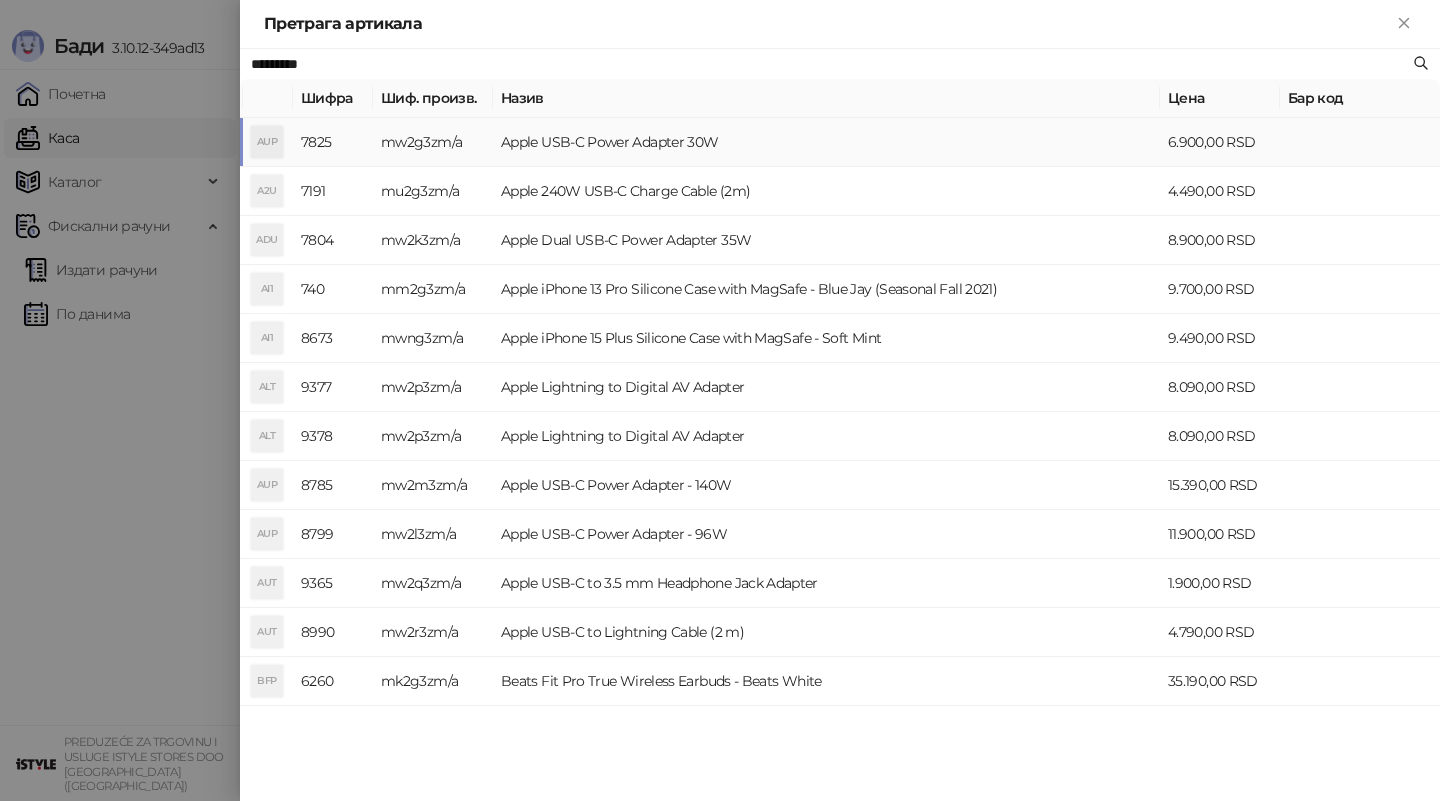 type on "*********" 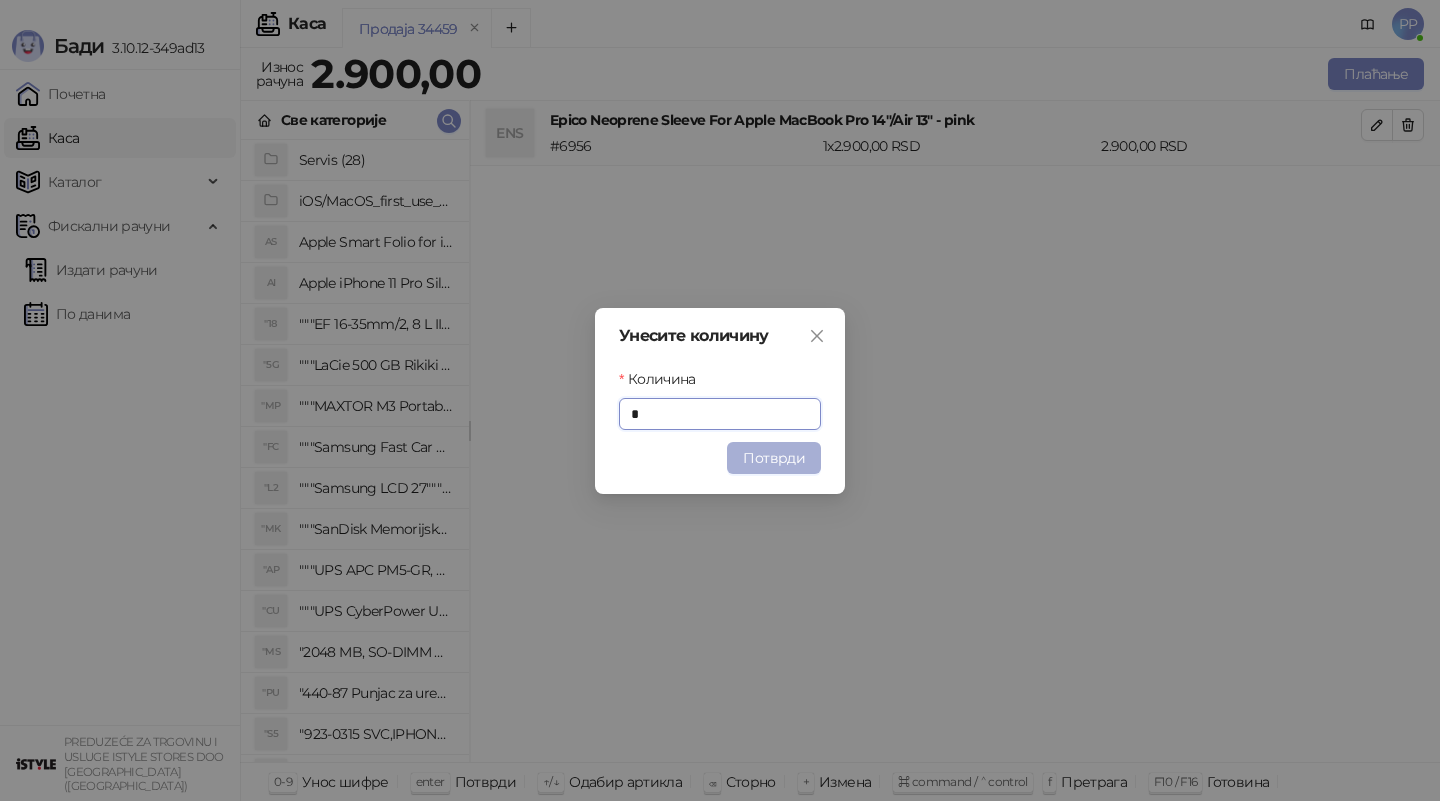 click on "Потврди" at bounding box center [774, 458] 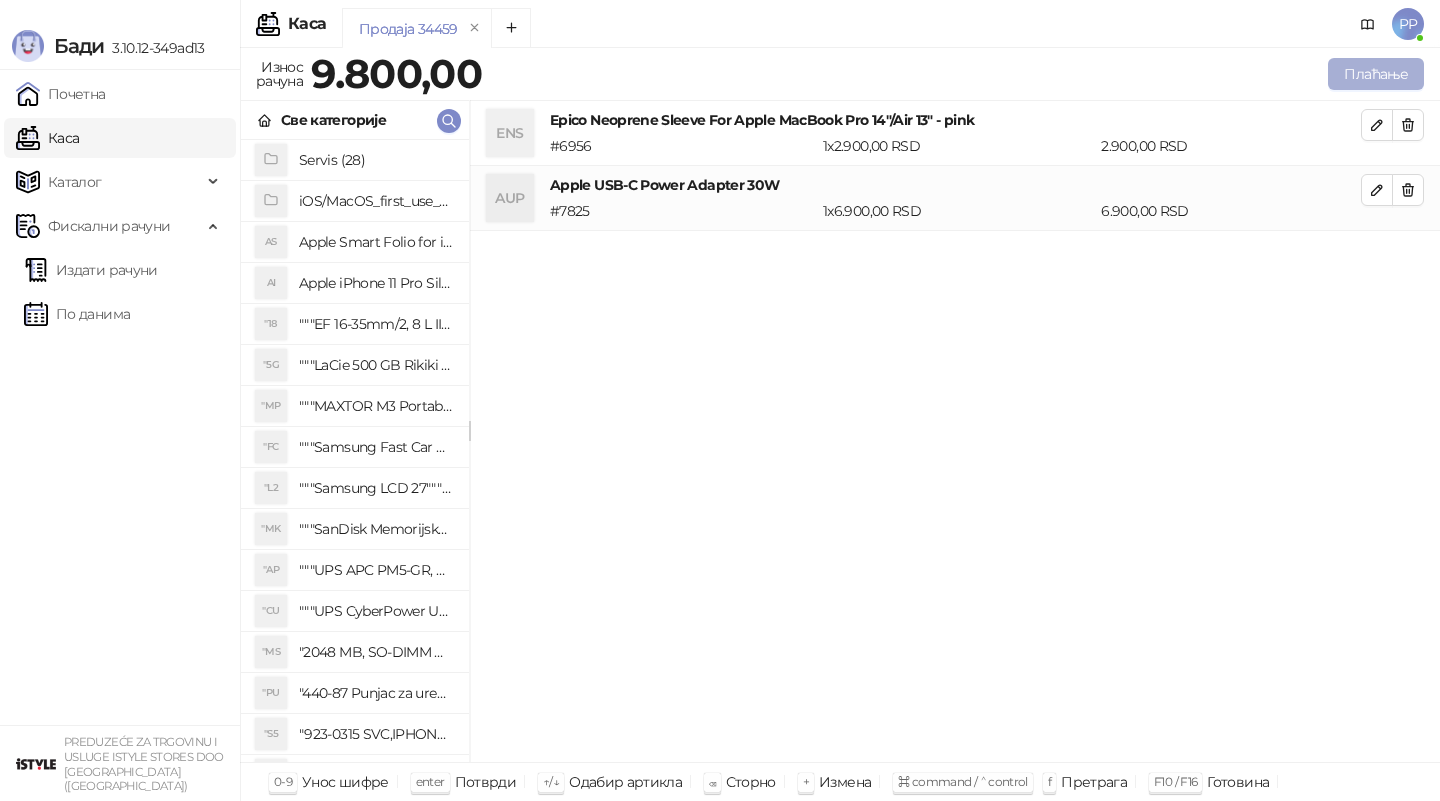 click on "Плаћање" at bounding box center [1376, 74] 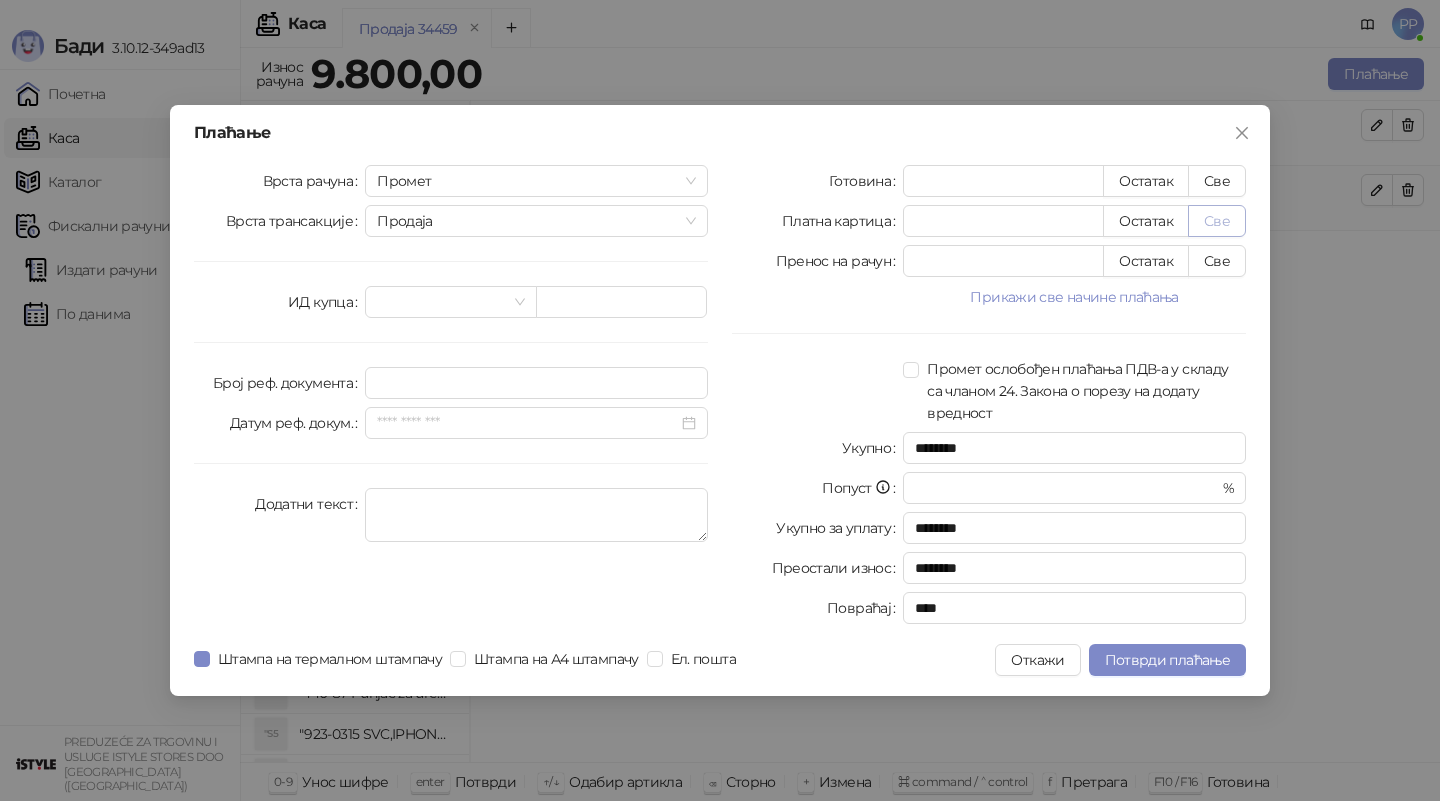 click on "Све" at bounding box center [1217, 221] 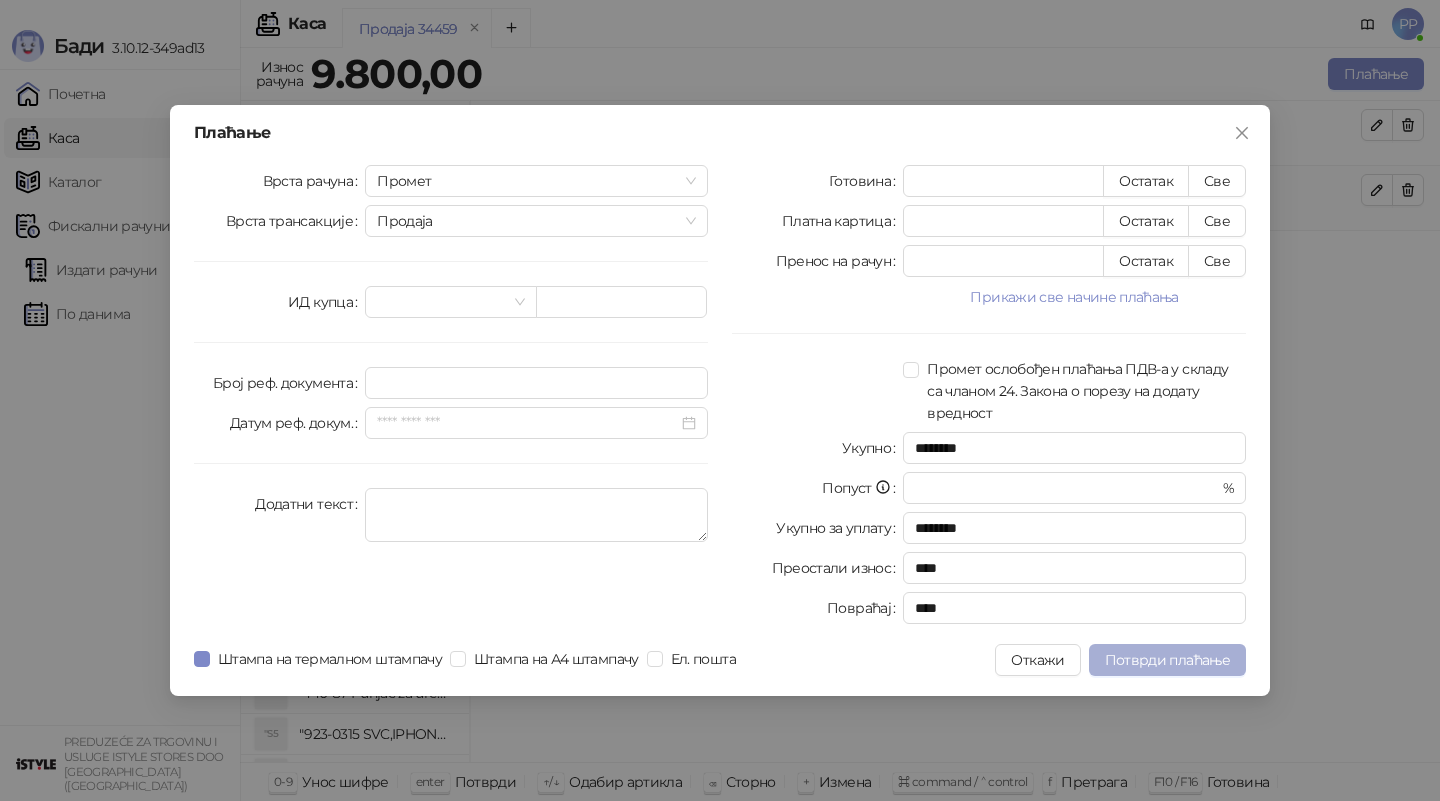 click on "Потврди плаћање" at bounding box center (1167, 660) 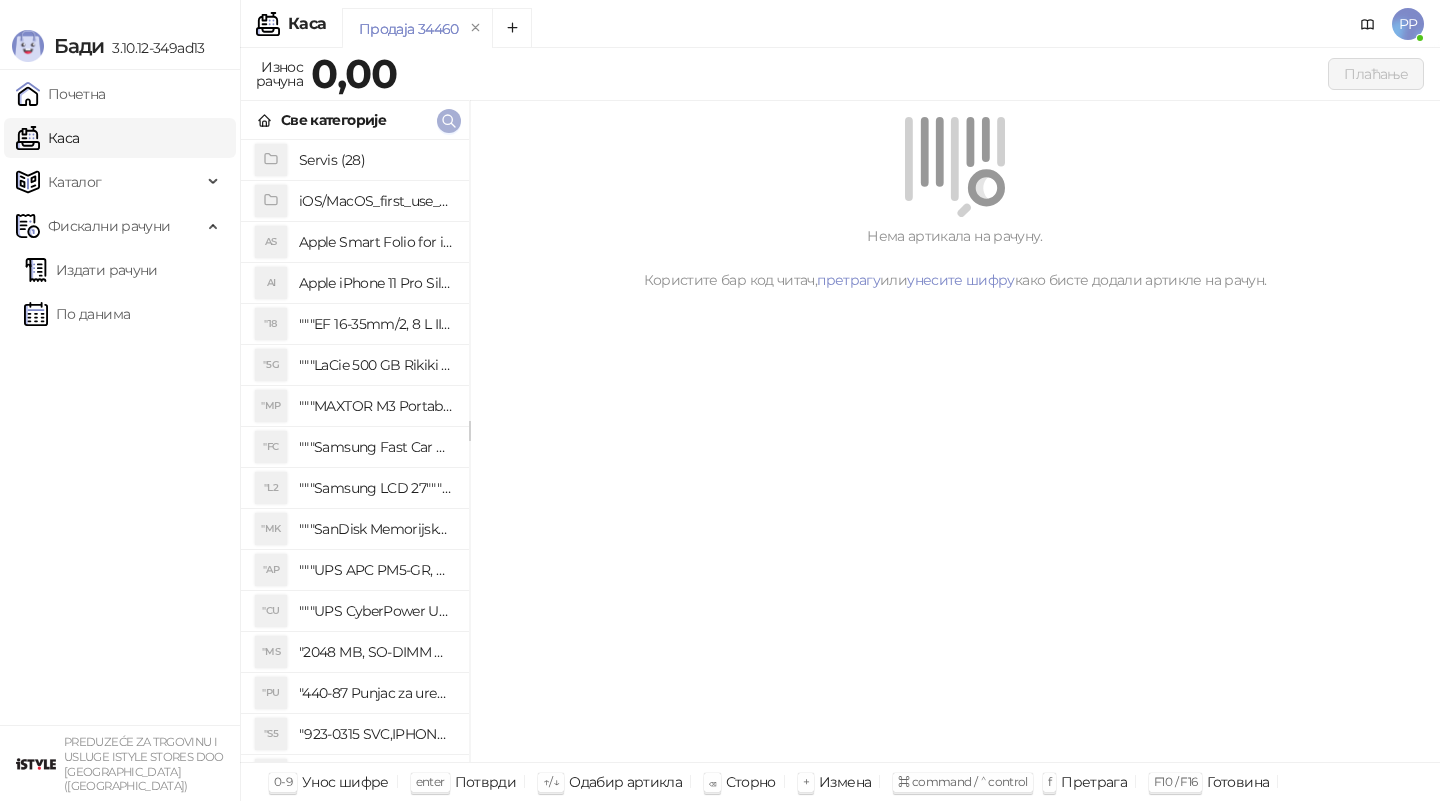 click 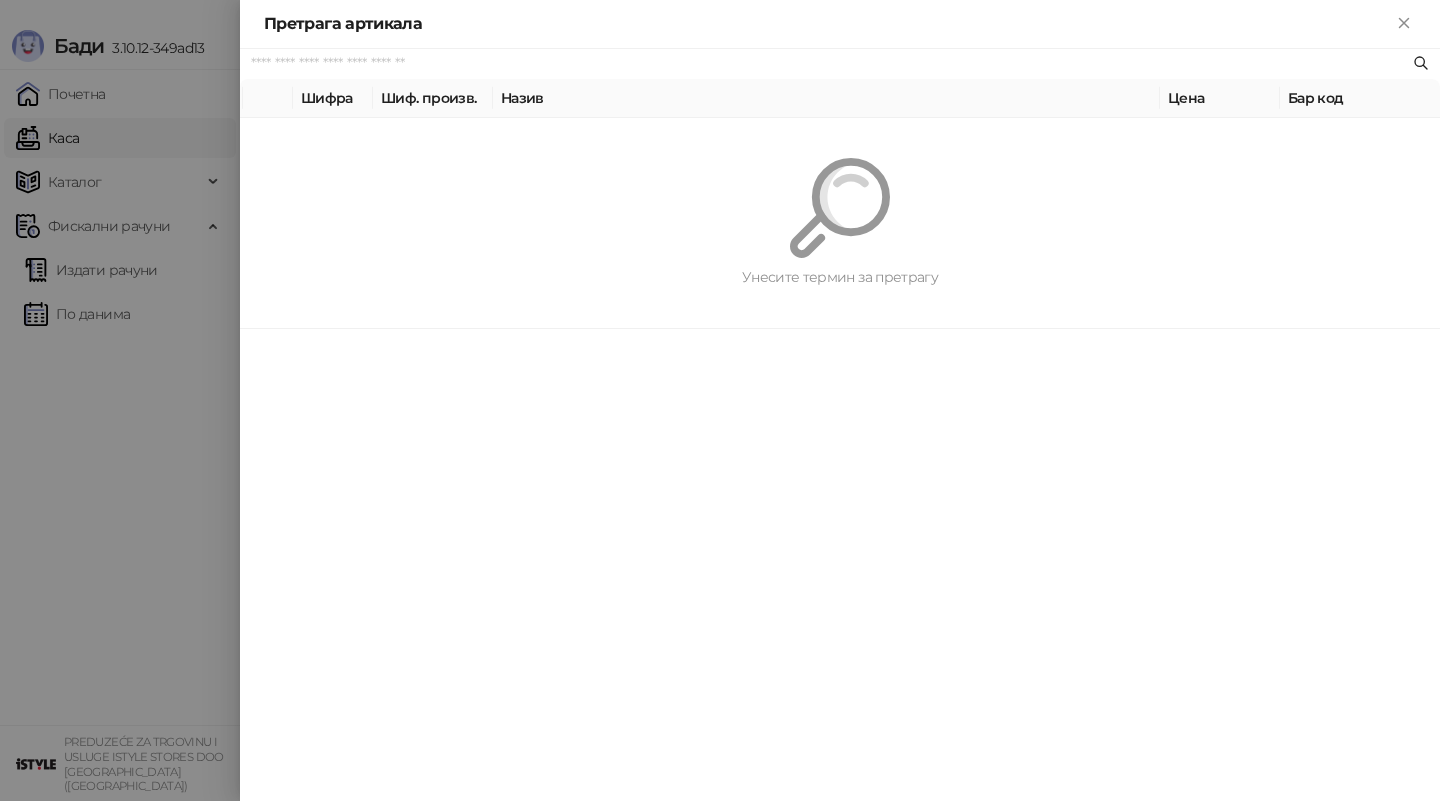 paste on "***" 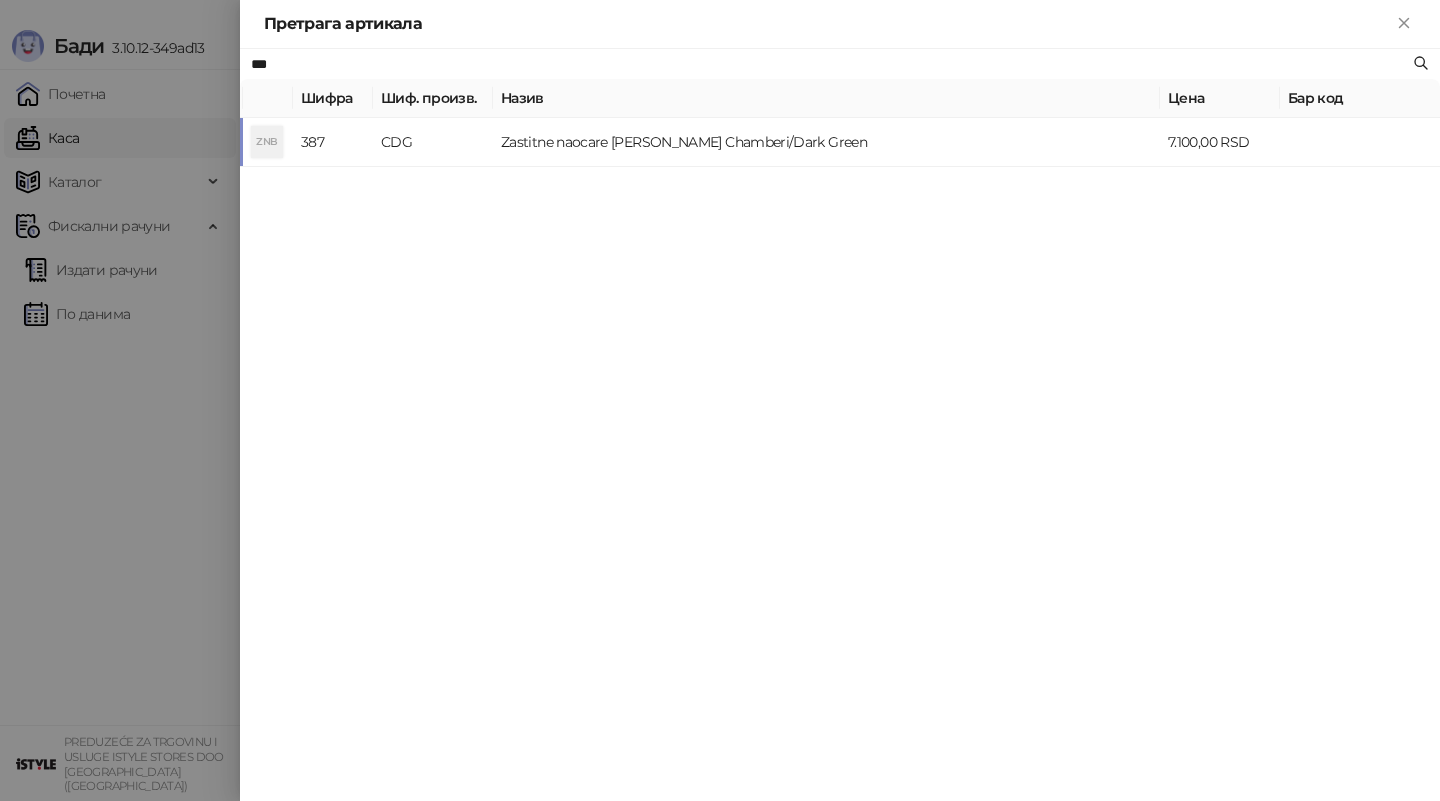 type on "***" 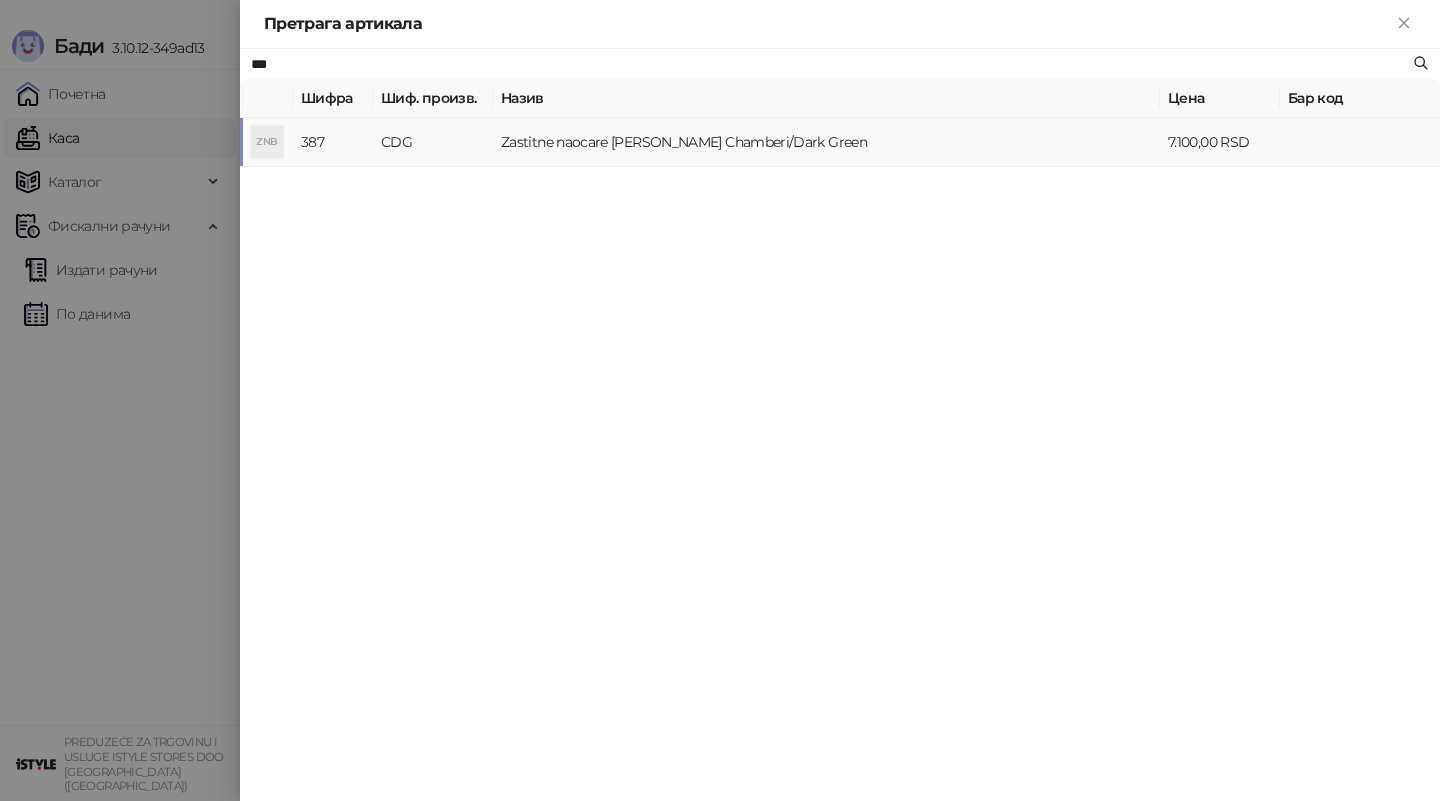 click on "Zastitne naocare [PERSON_NAME] Chamberi/Dark Green" at bounding box center [826, 142] 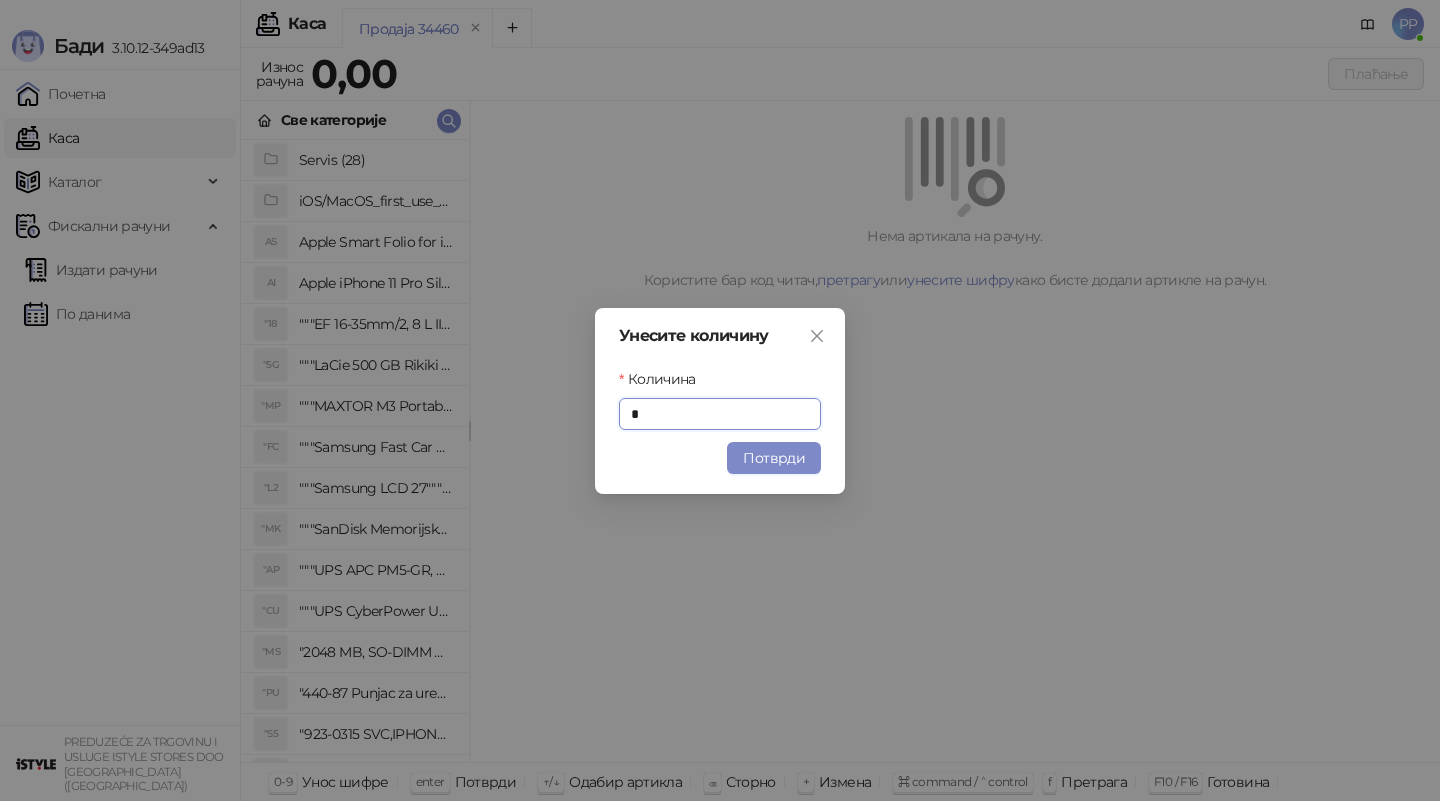 click on "Потврди" at bounding box center (774, 458) 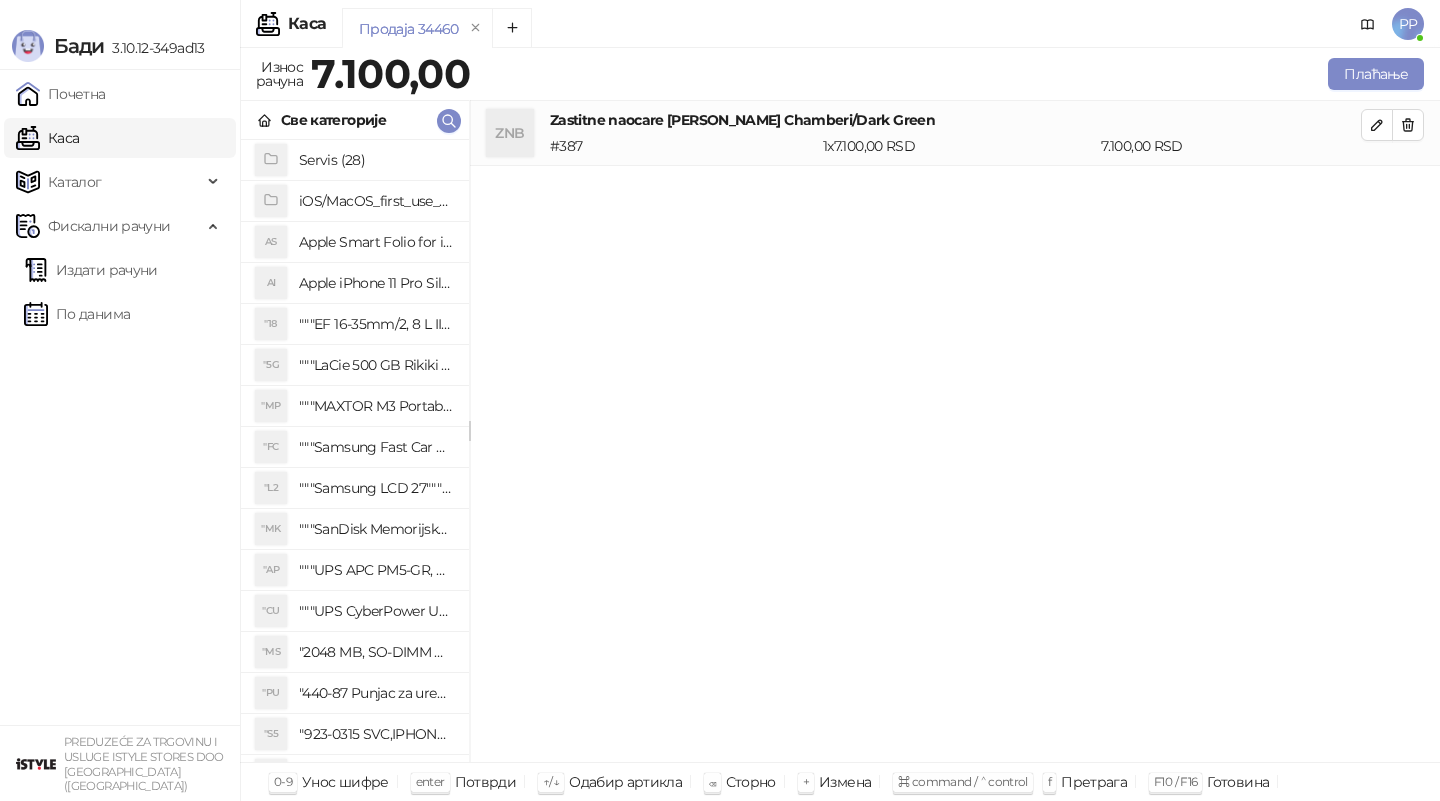 click on "ZNB Zastitne naocare [PERSON_NAME] Chamberi/Dark Green    # 387 1  x  7.100,00 RSD 7.100,00 RSD" at bounding box center (955, 432) 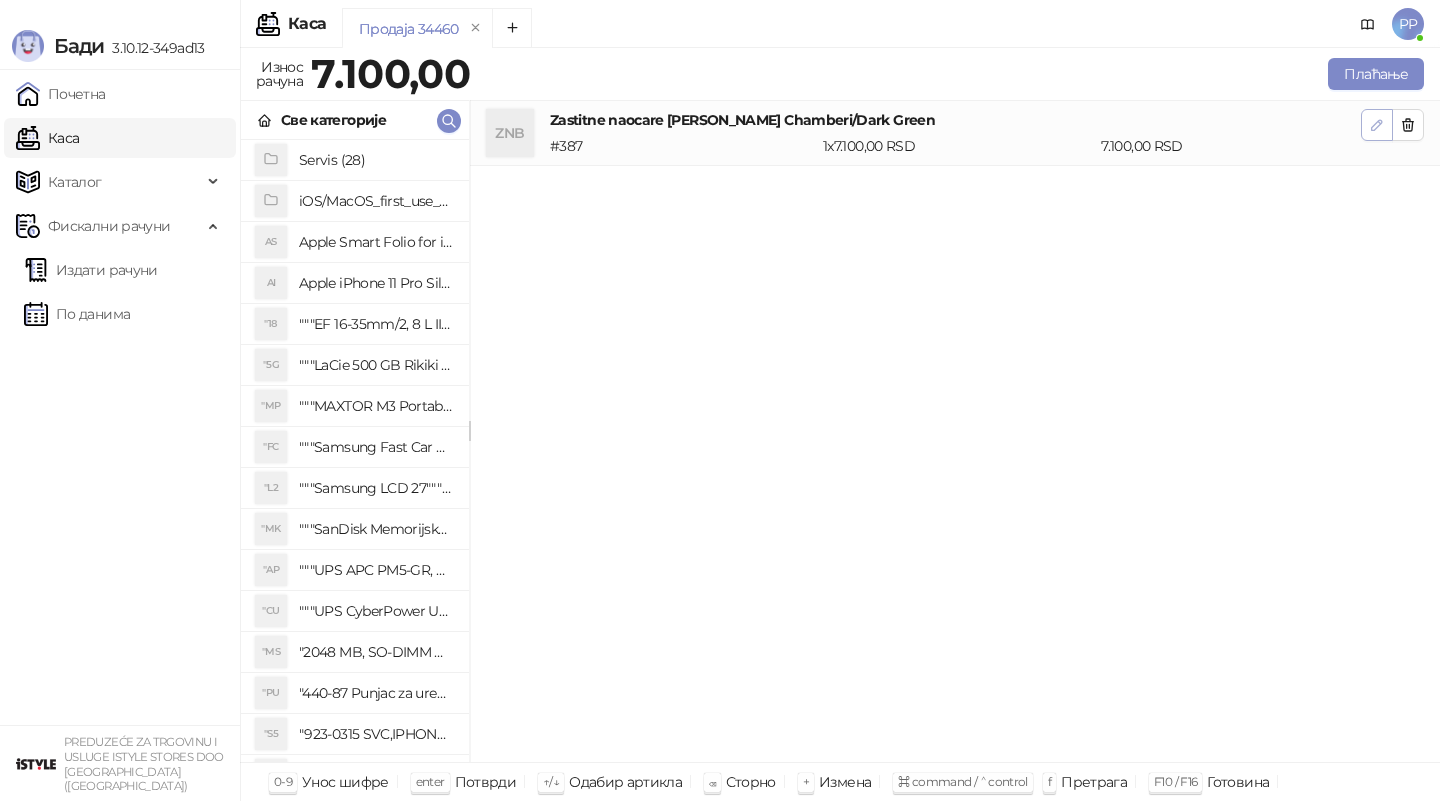 click 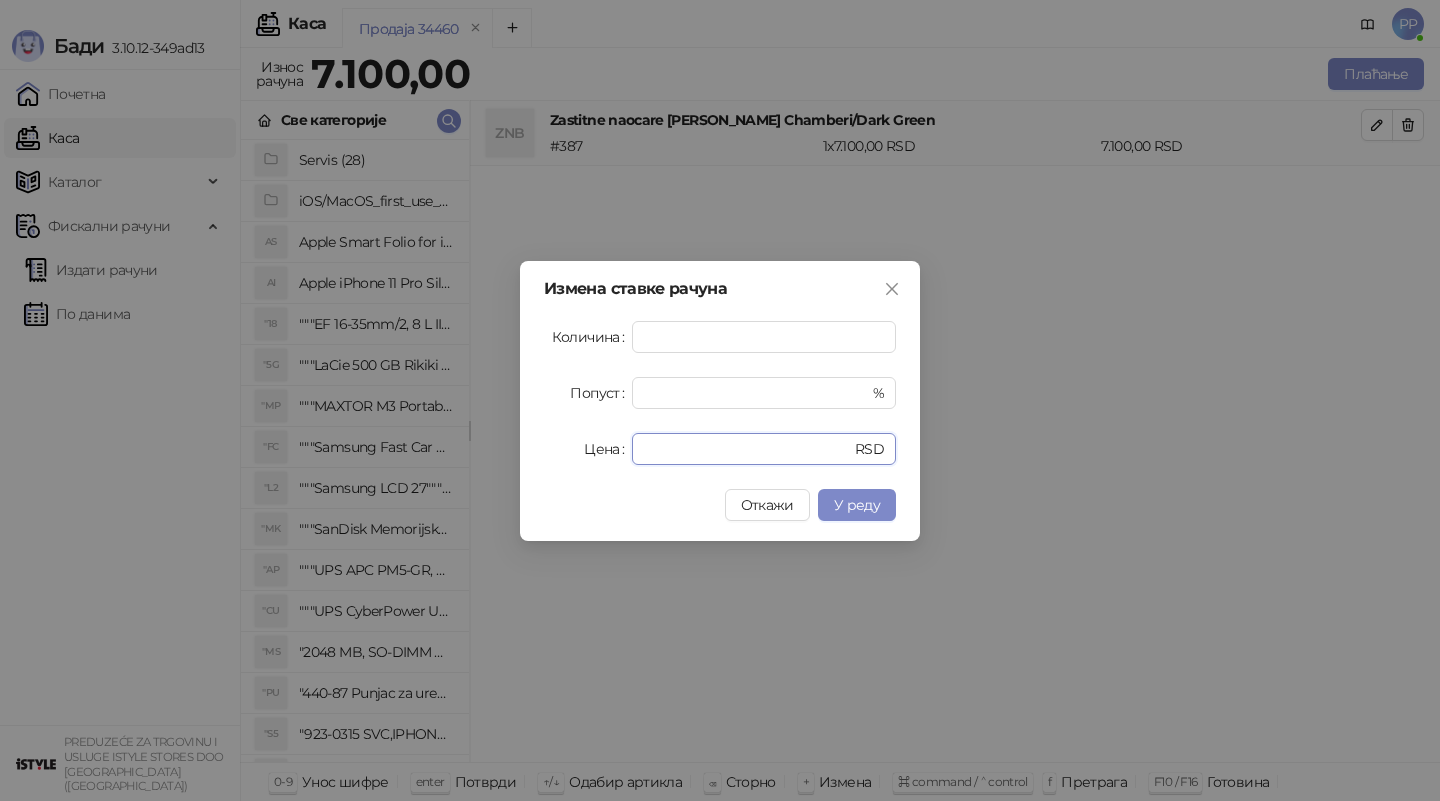 drag, startPoint x: 695, startPoint y: 461, endPoint x: 515, endPoint y: 430, distance: 182.64993 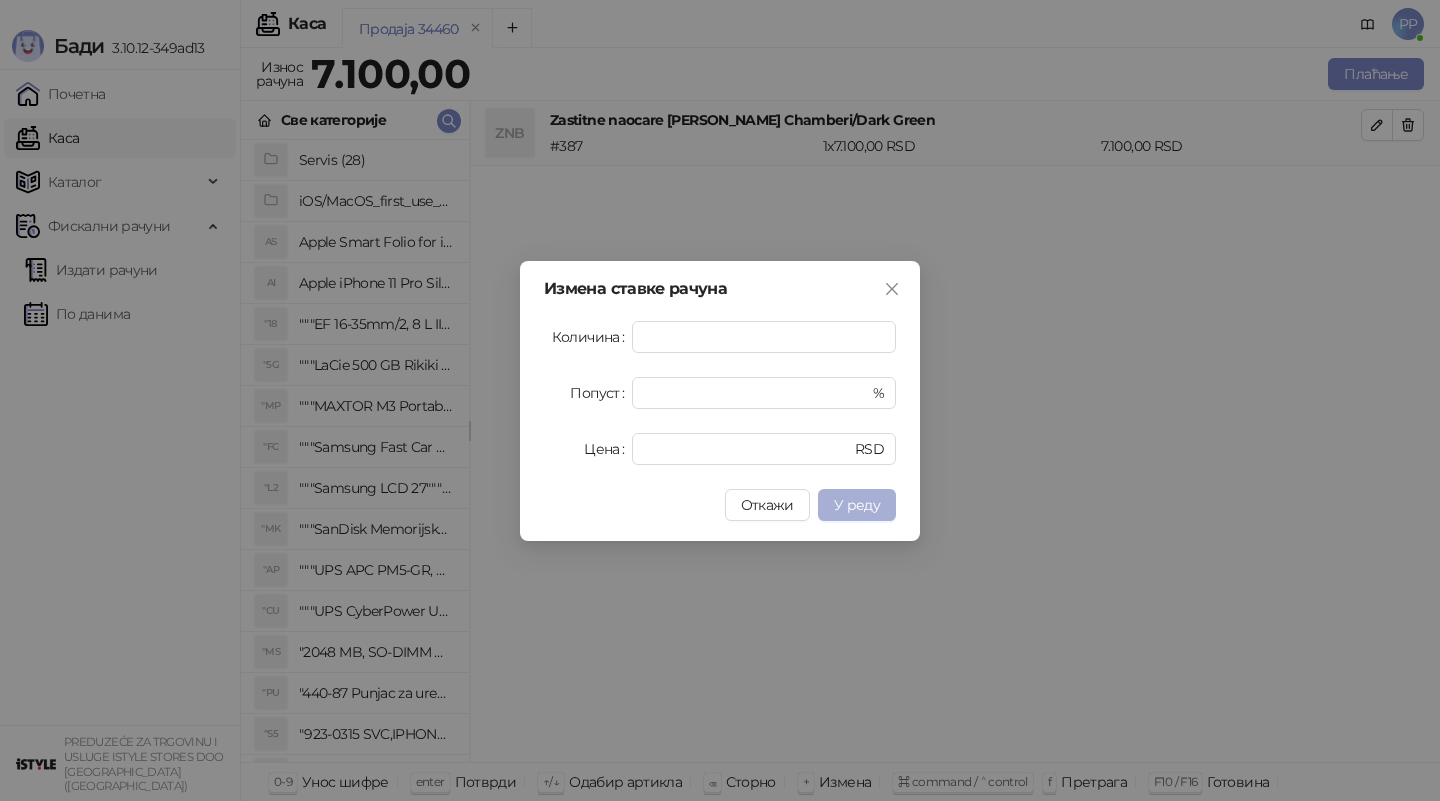 type on "****" 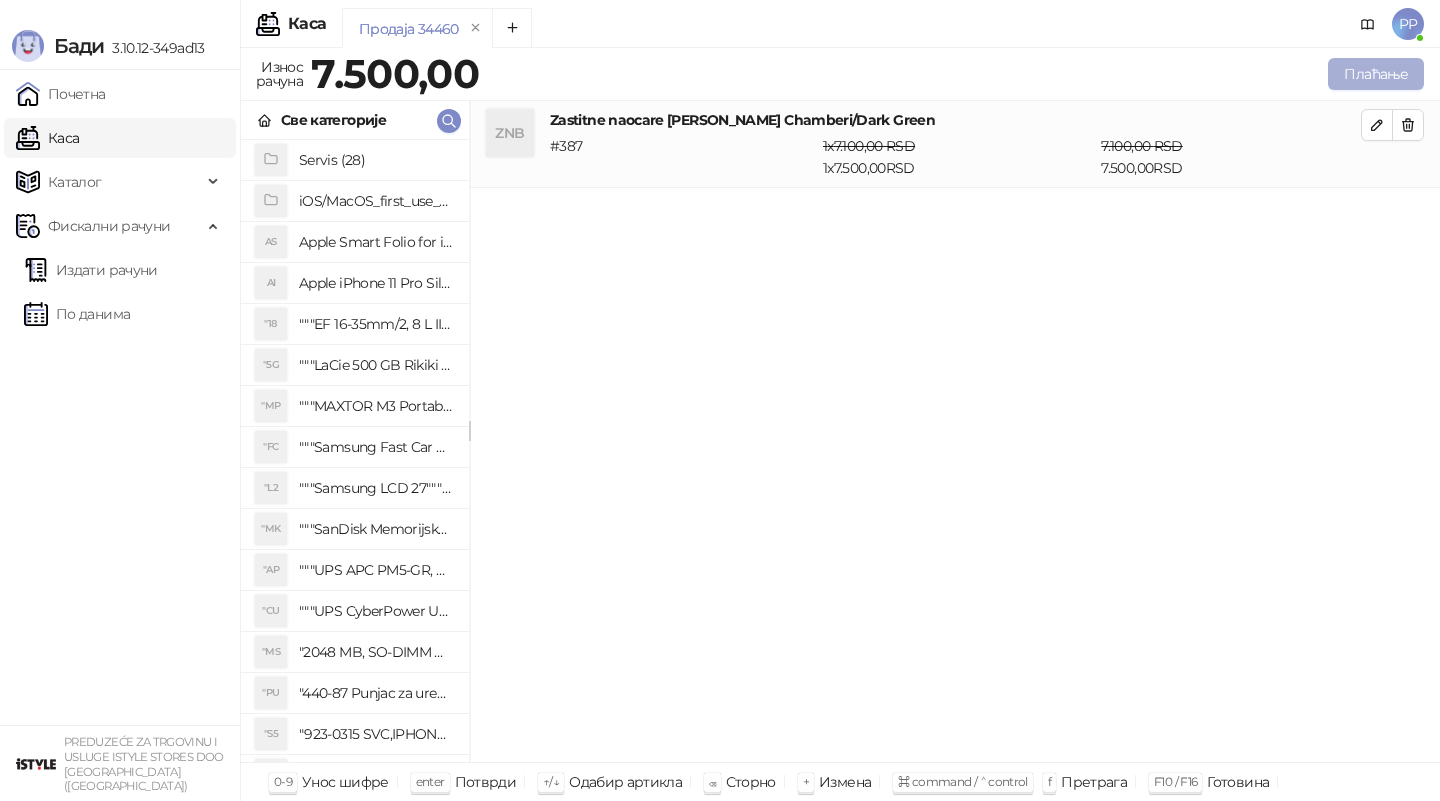 click on "Плаћање" at bounding box center (1376, 74) 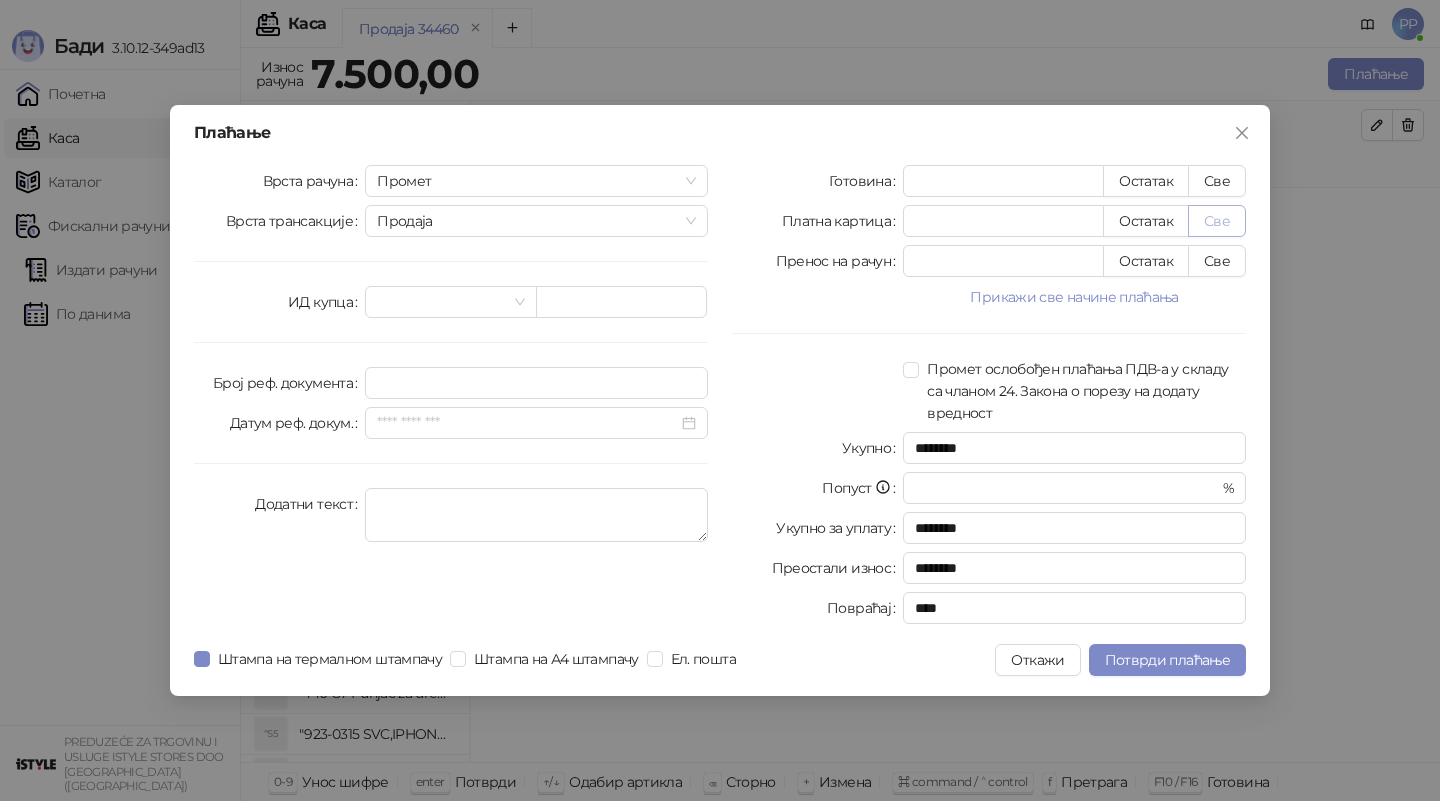 click on "Све" at bounding box center (1217, 221) 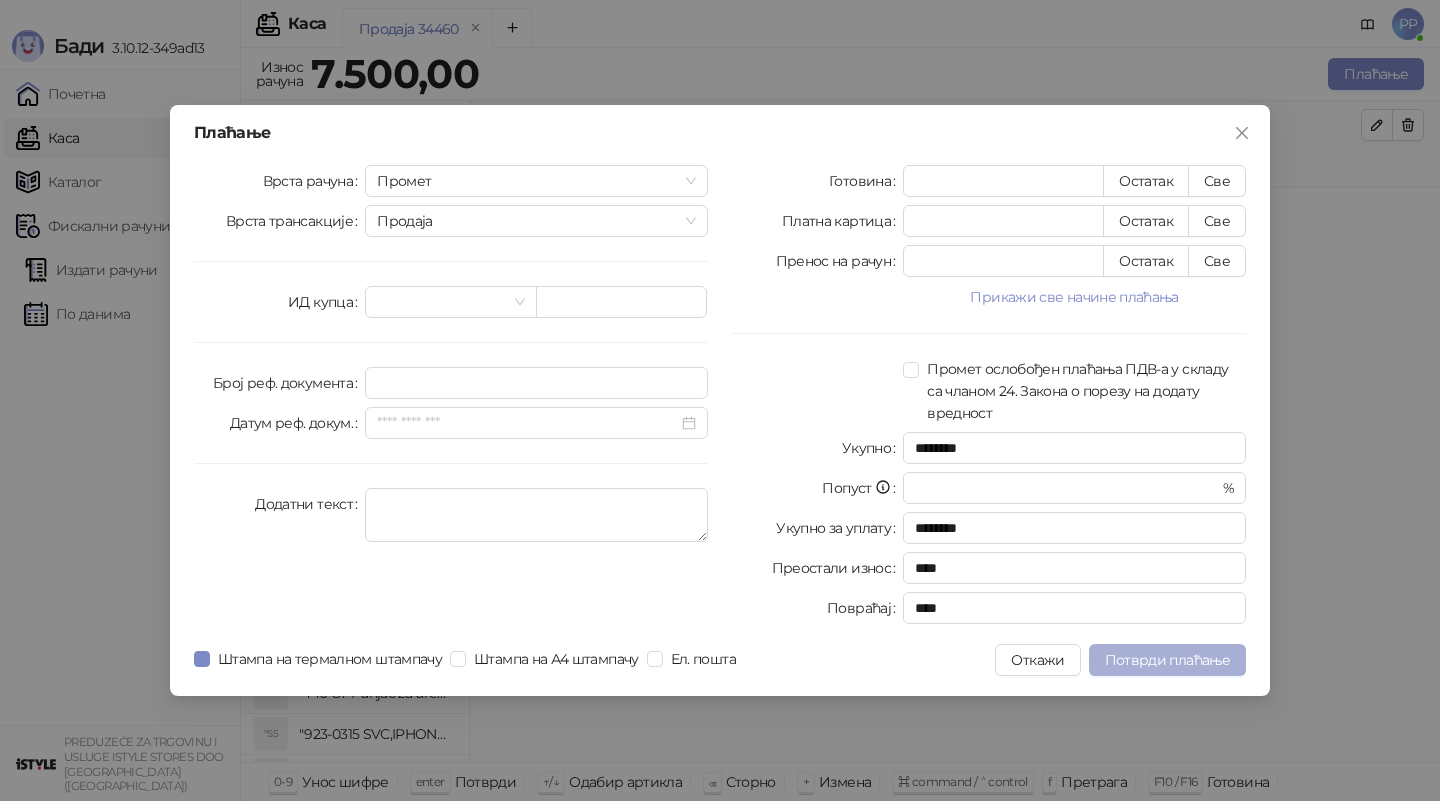 click on "Потврди плаћање" at bounding box center (1167, 660) 